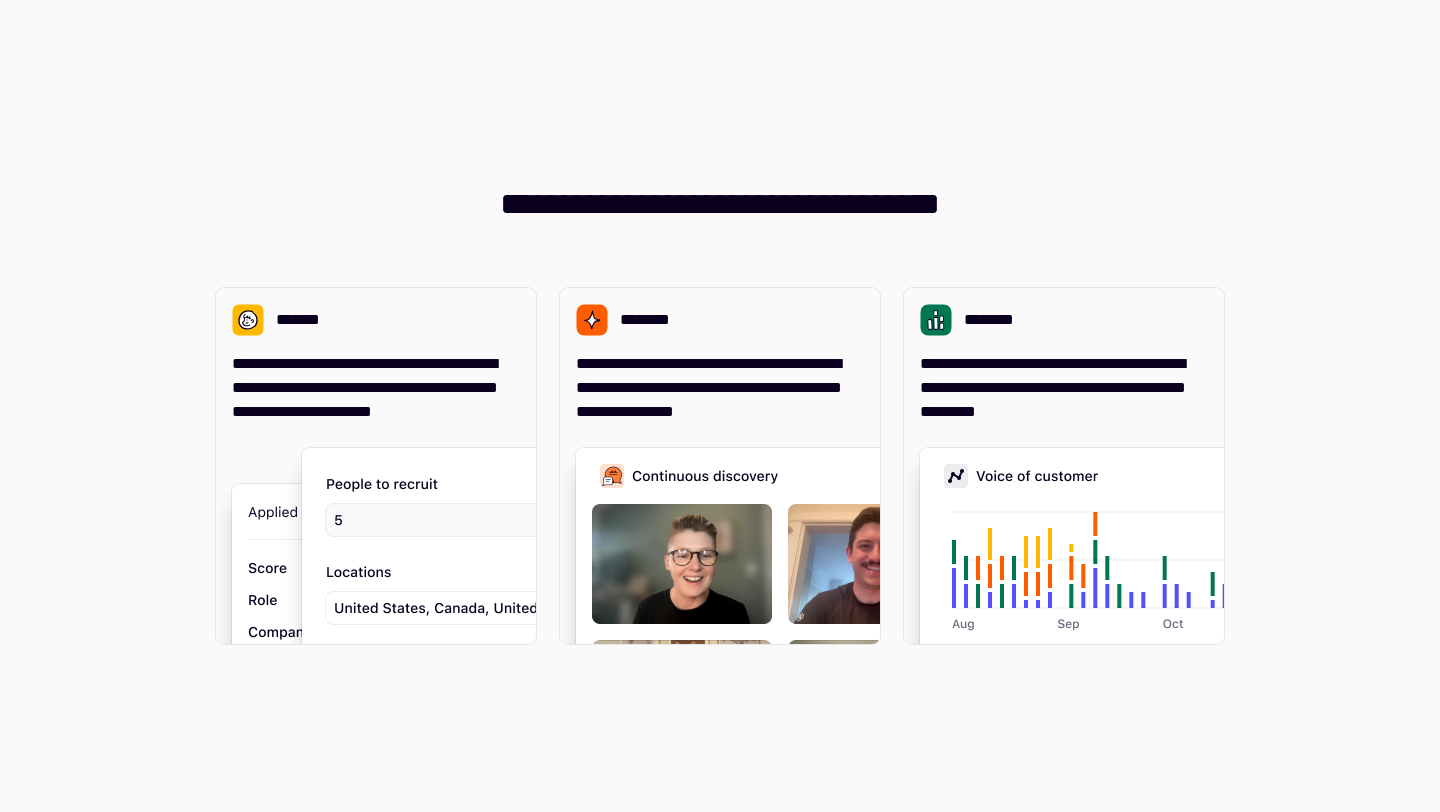scroll, scrollTop: 0, scrollLeft: 0, axis: both 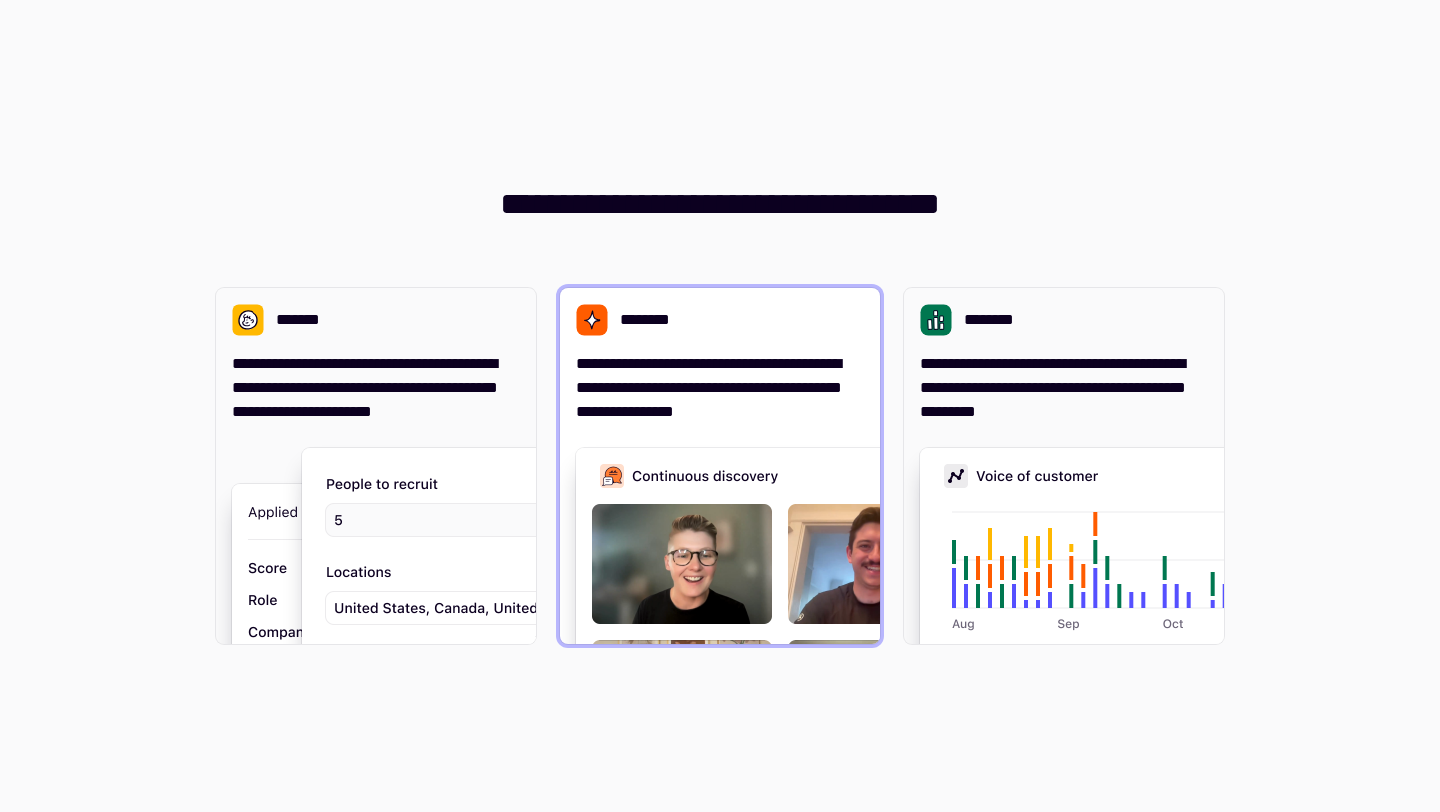 click on "**********" at bounding box center (720, 388) 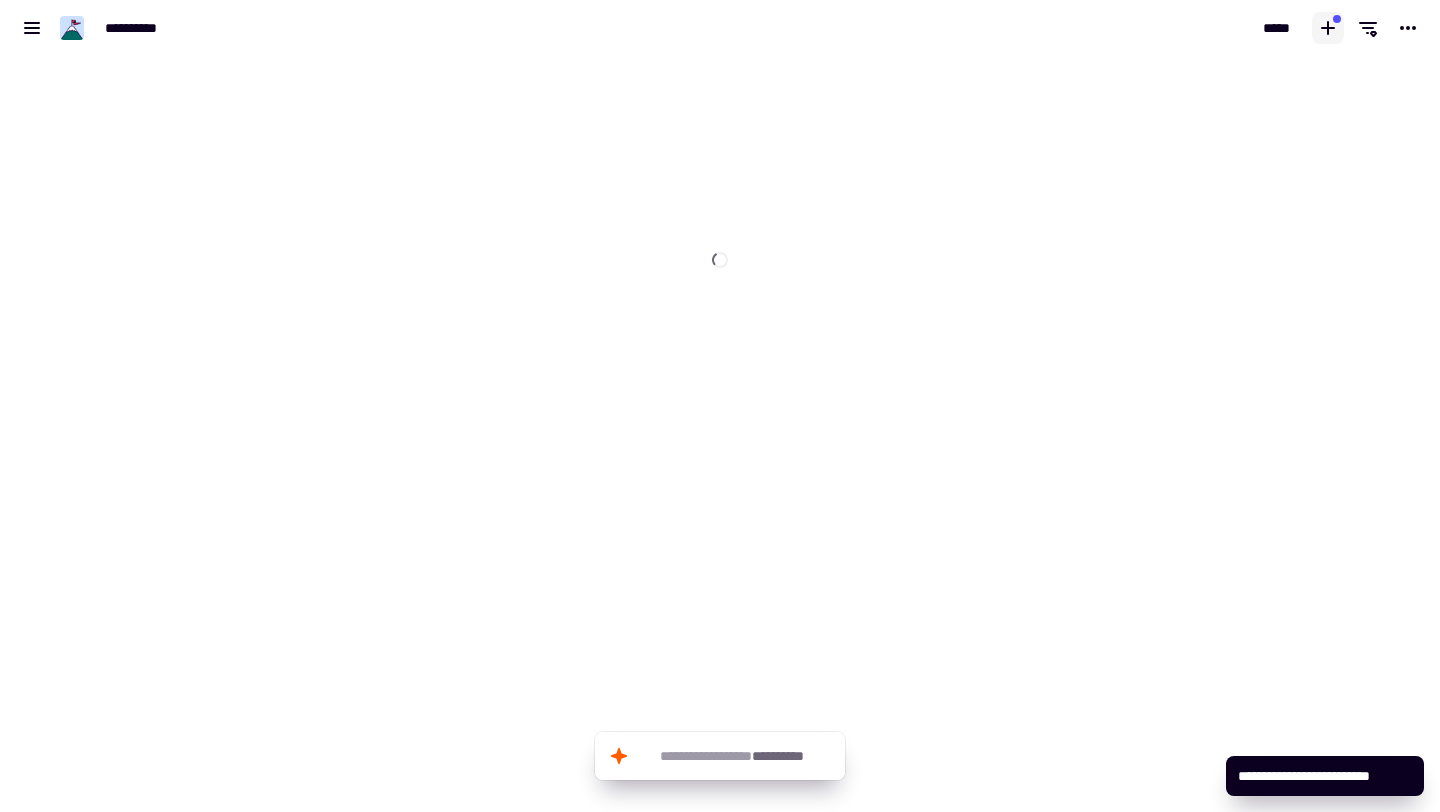 click 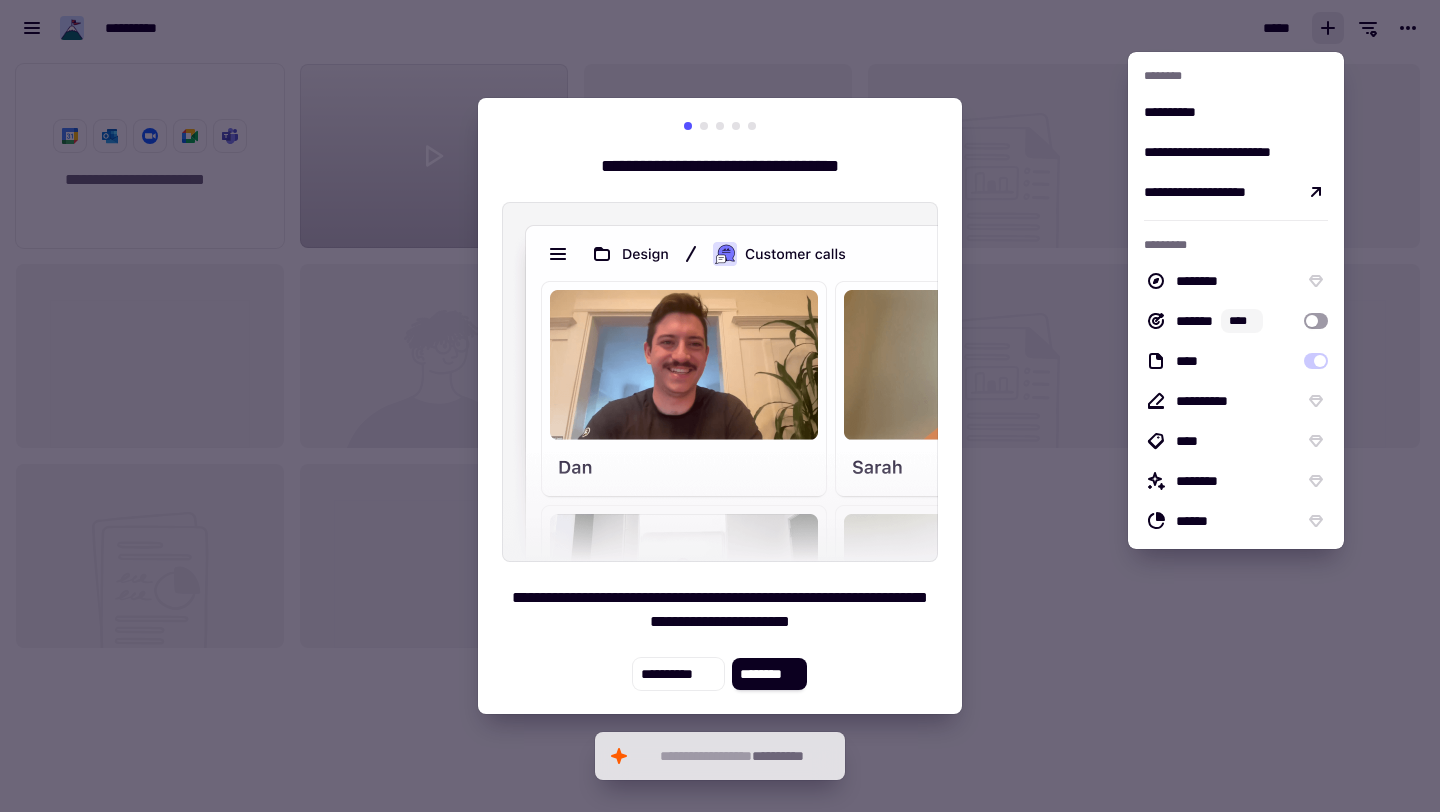 scroll, scrollTop: 1, scrollLeft: 1, axis: both 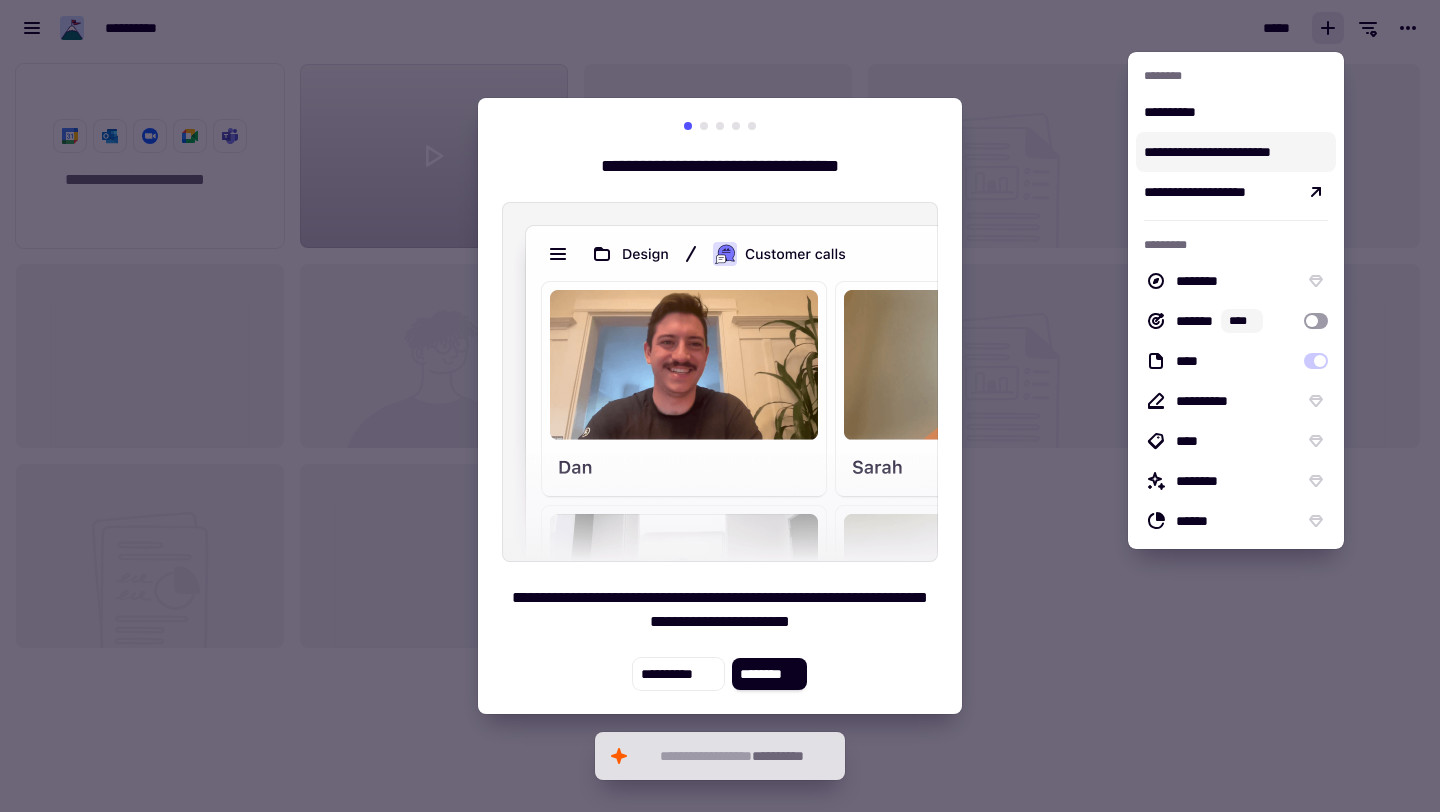 click on "**********" at bounding box center [1236, 152] 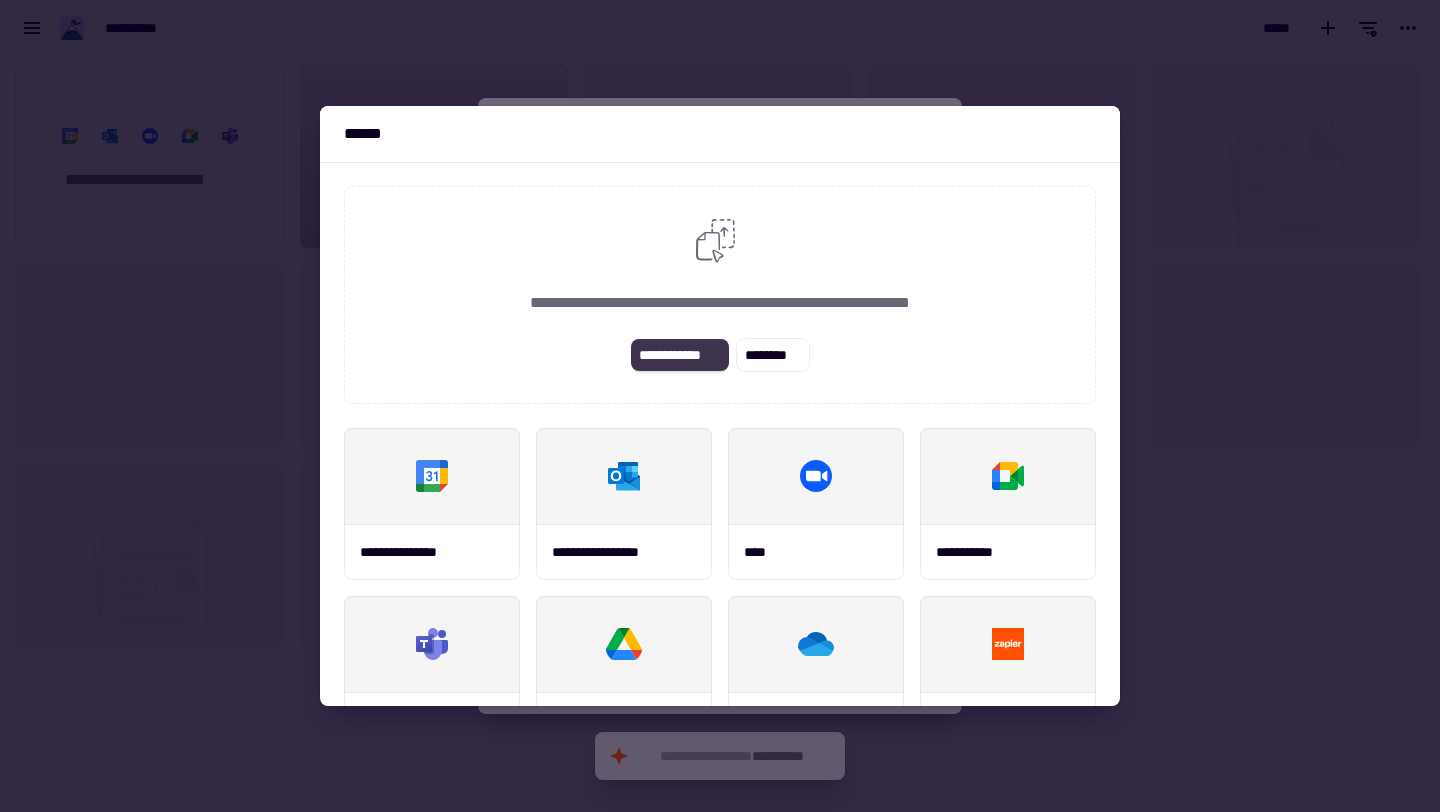 click on "**********" 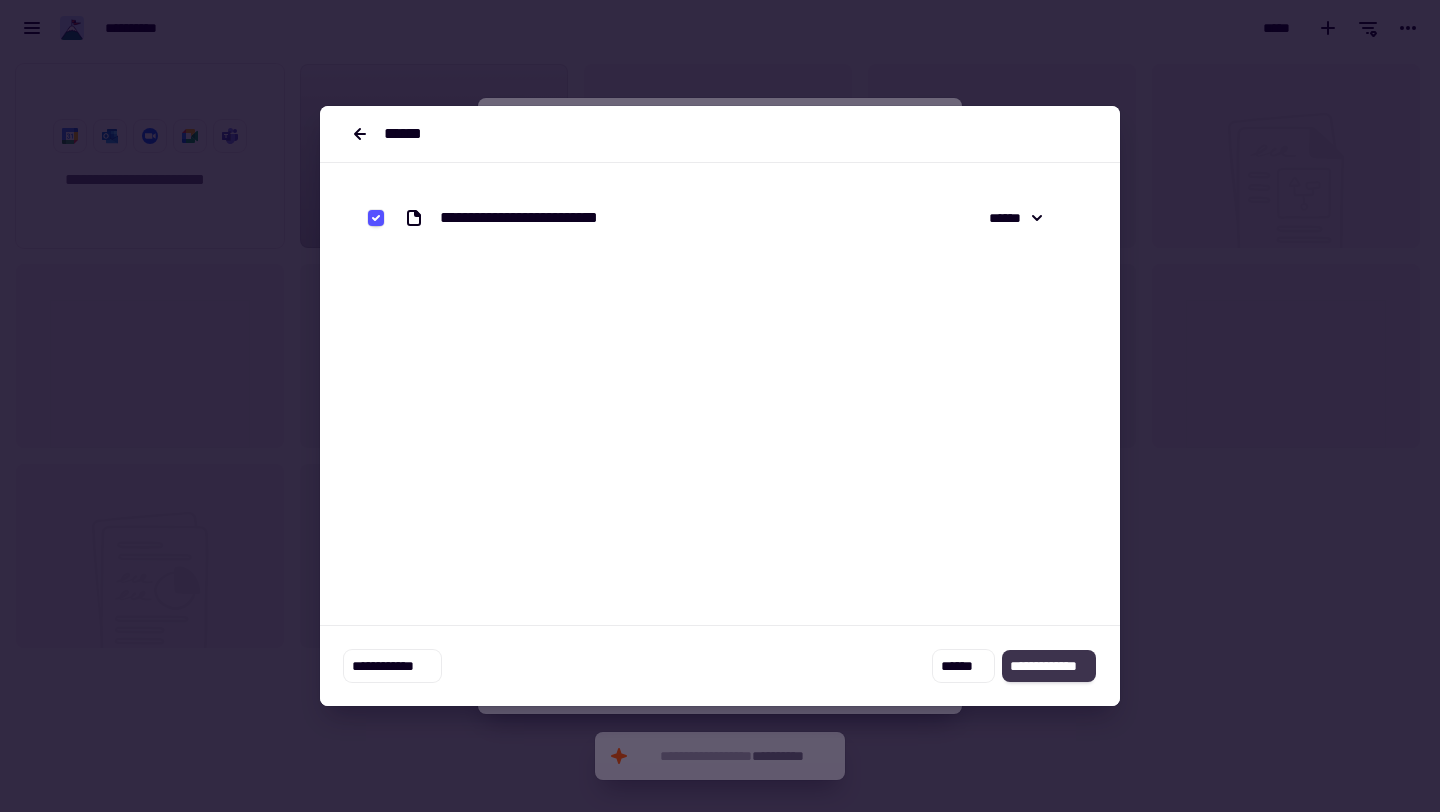 click on "**********" 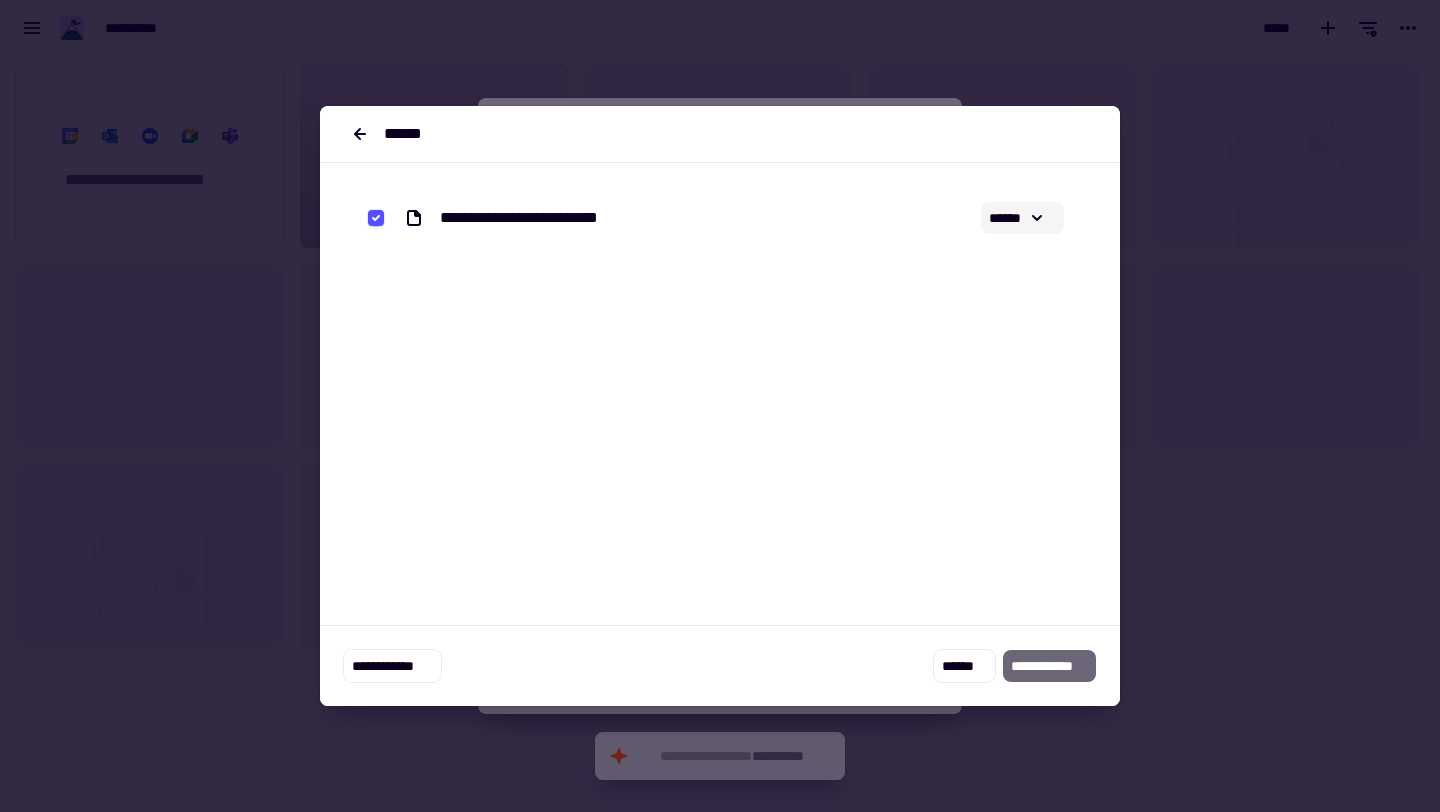 click 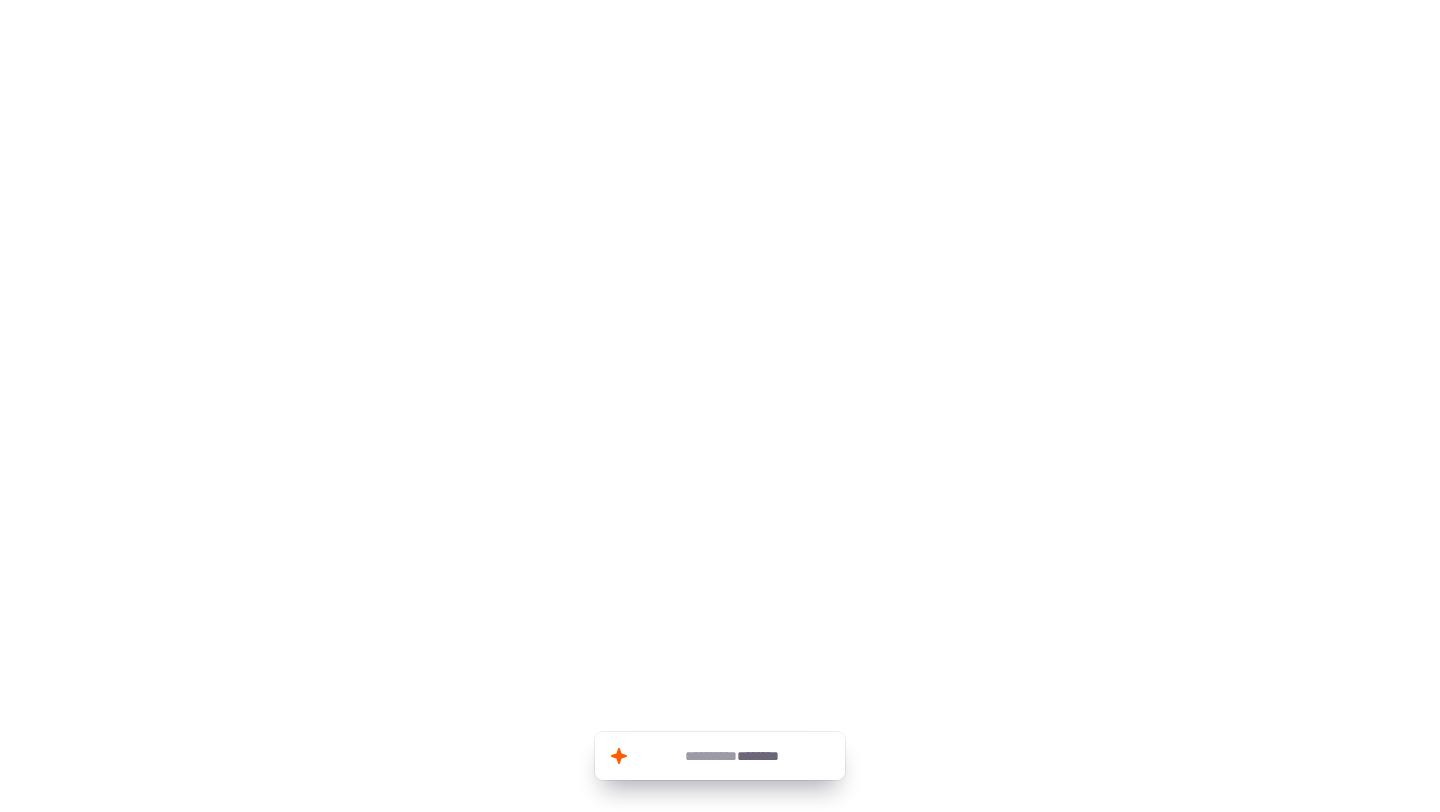 click at bounding box center (720, 406) 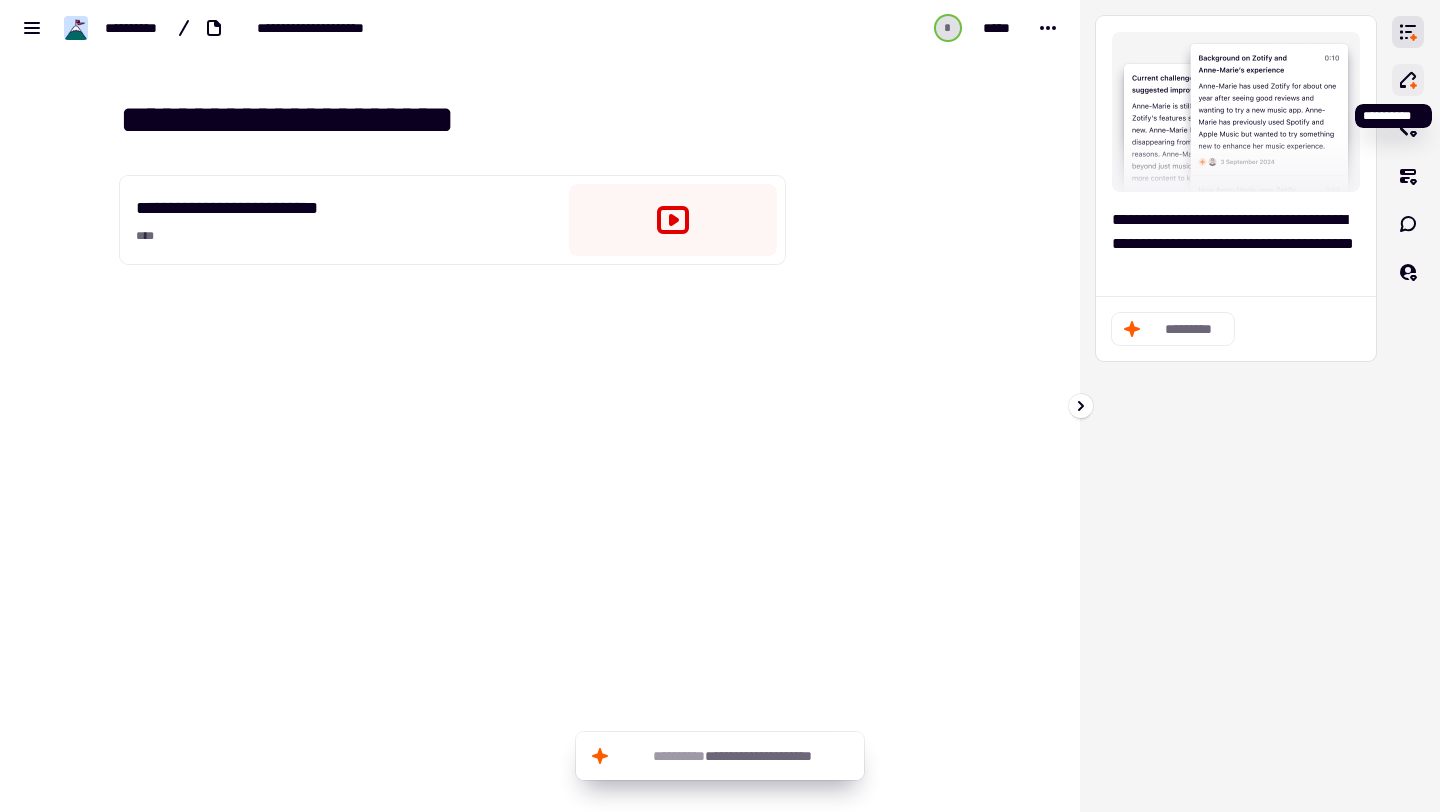 click 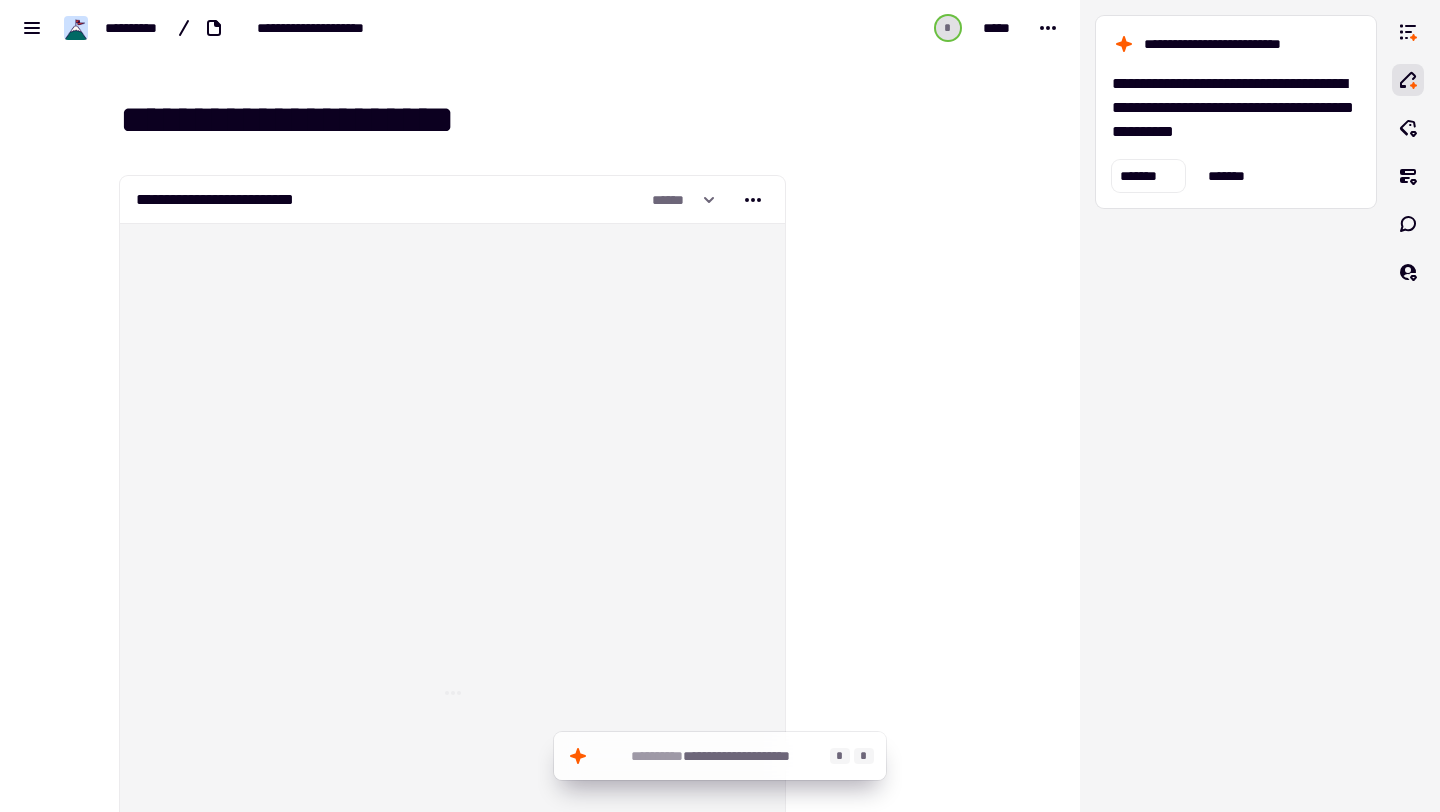 type 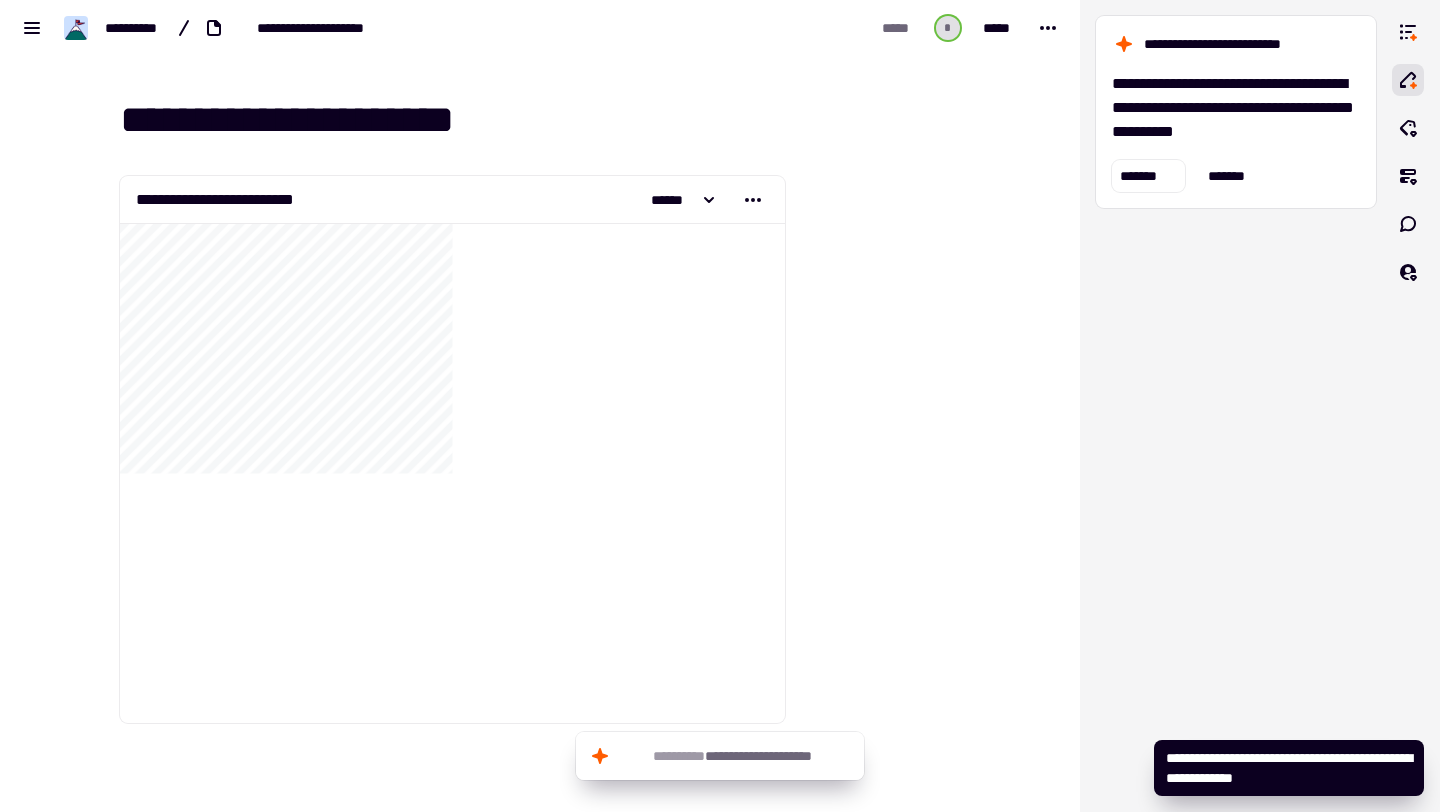 click at bounding box center (886, 563) 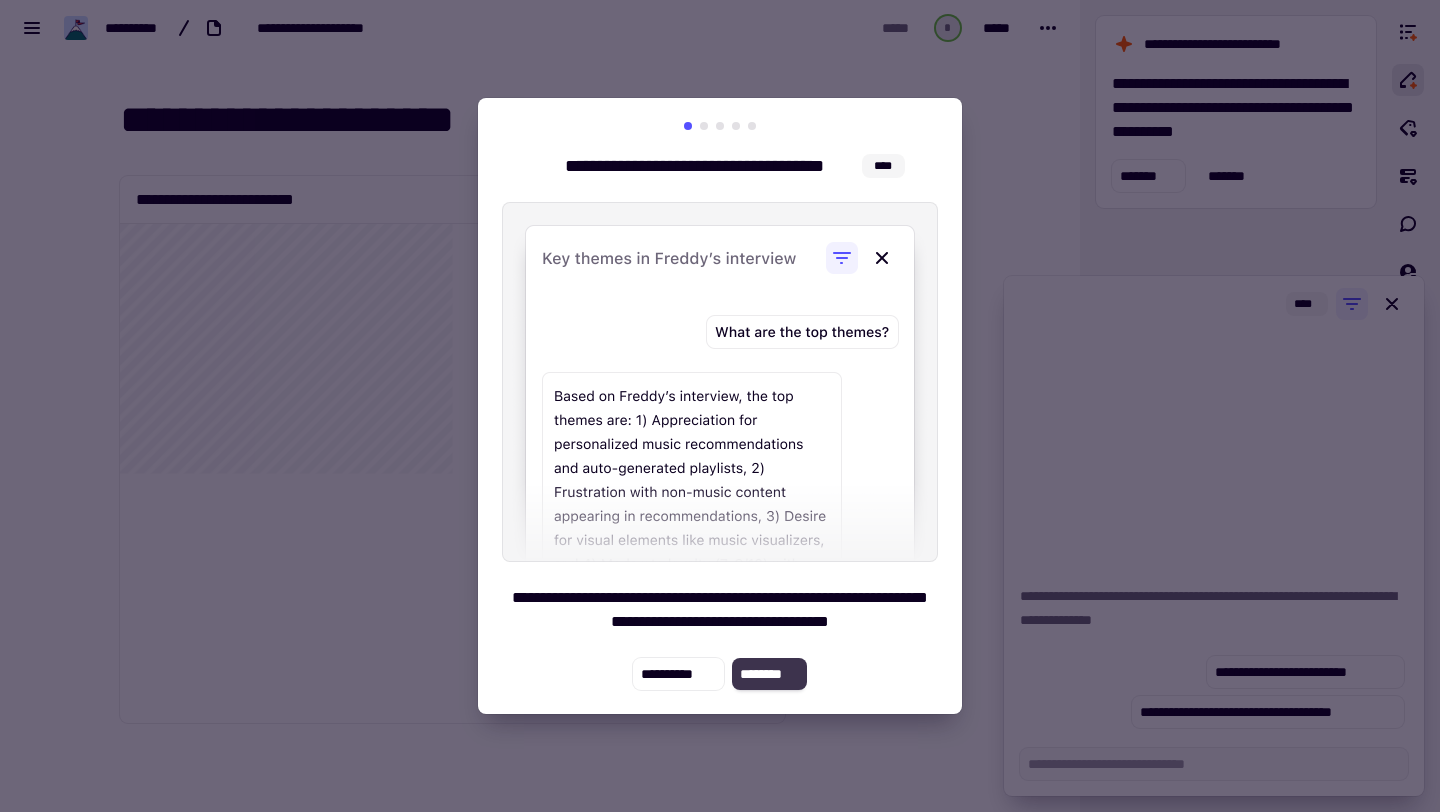 click on "********" 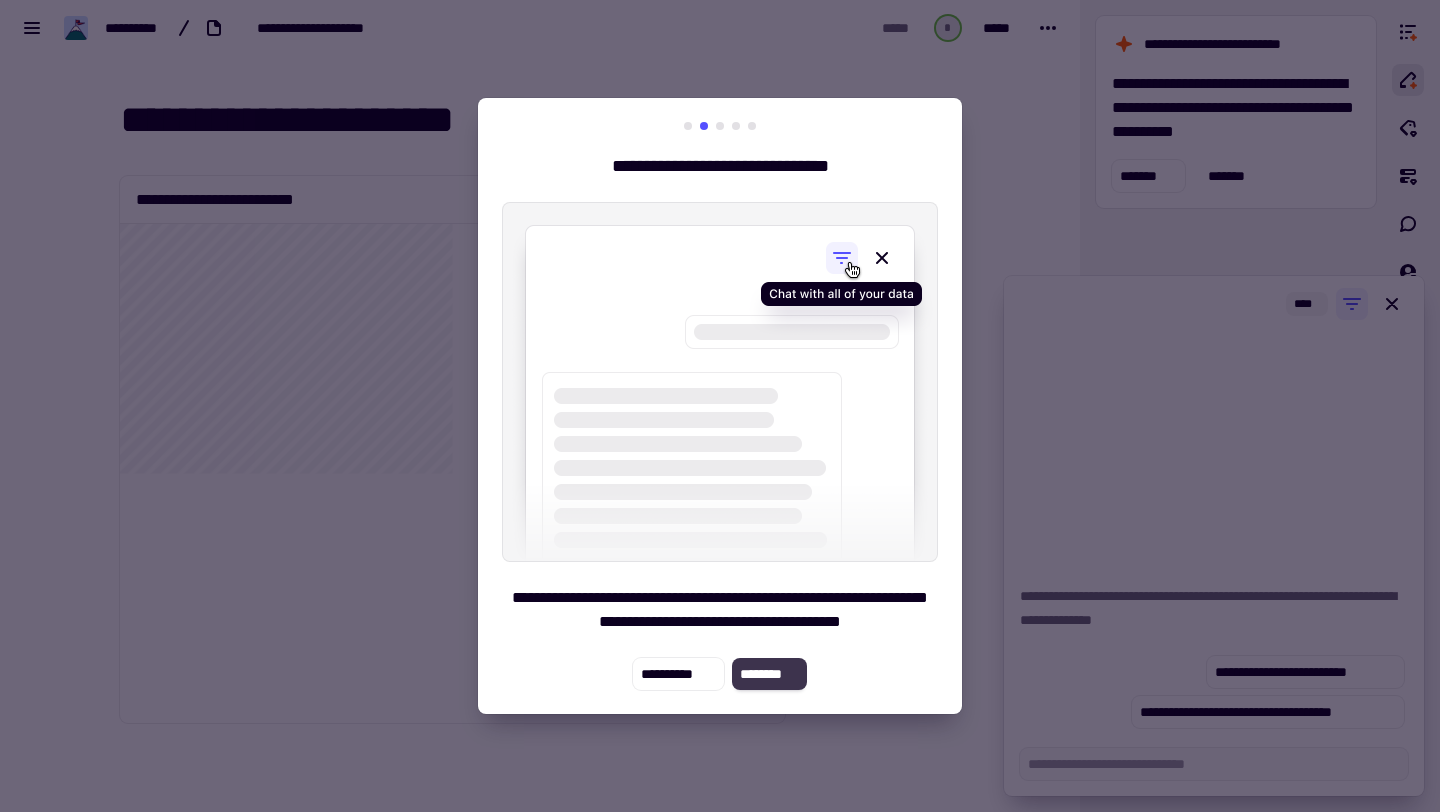 click on "********" 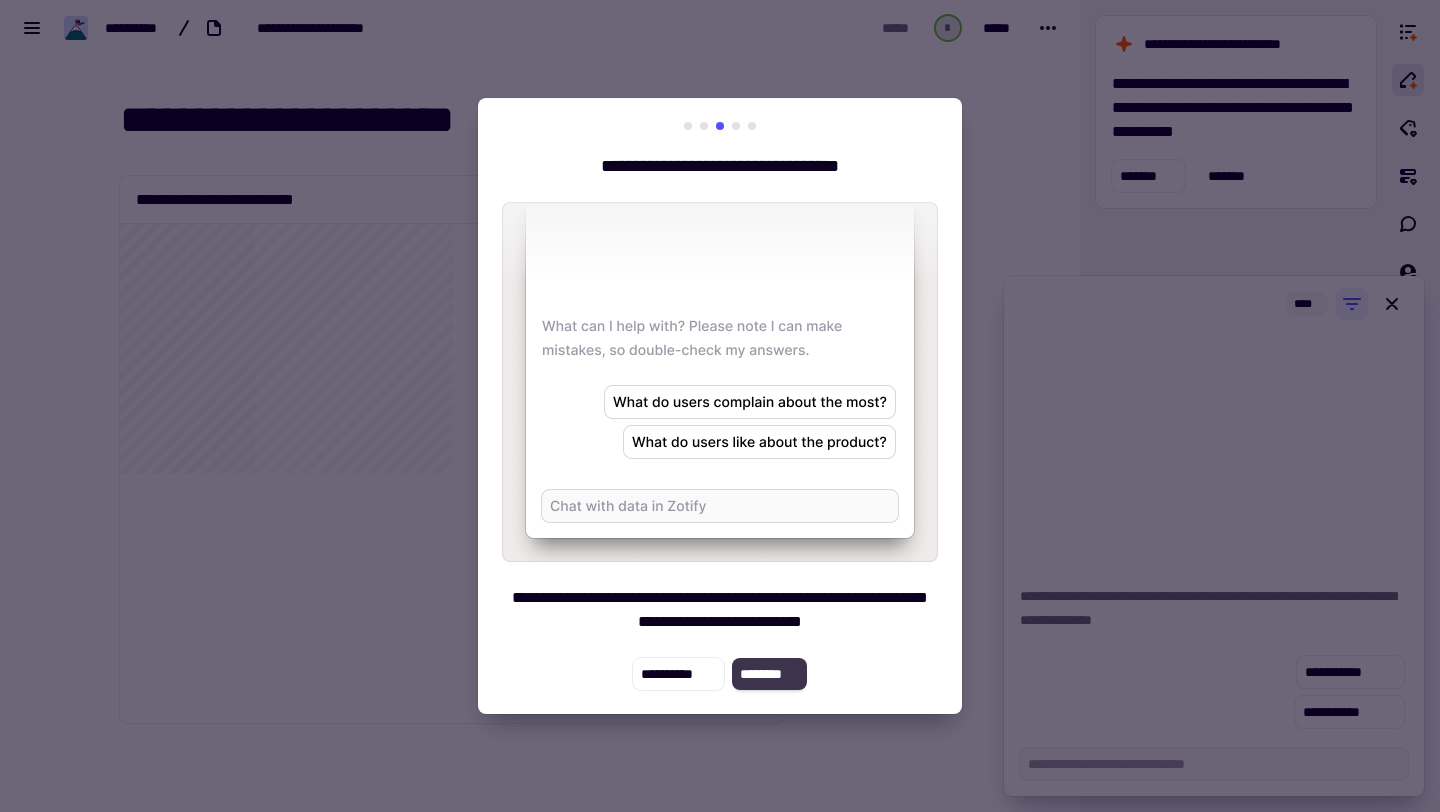 click on "********" 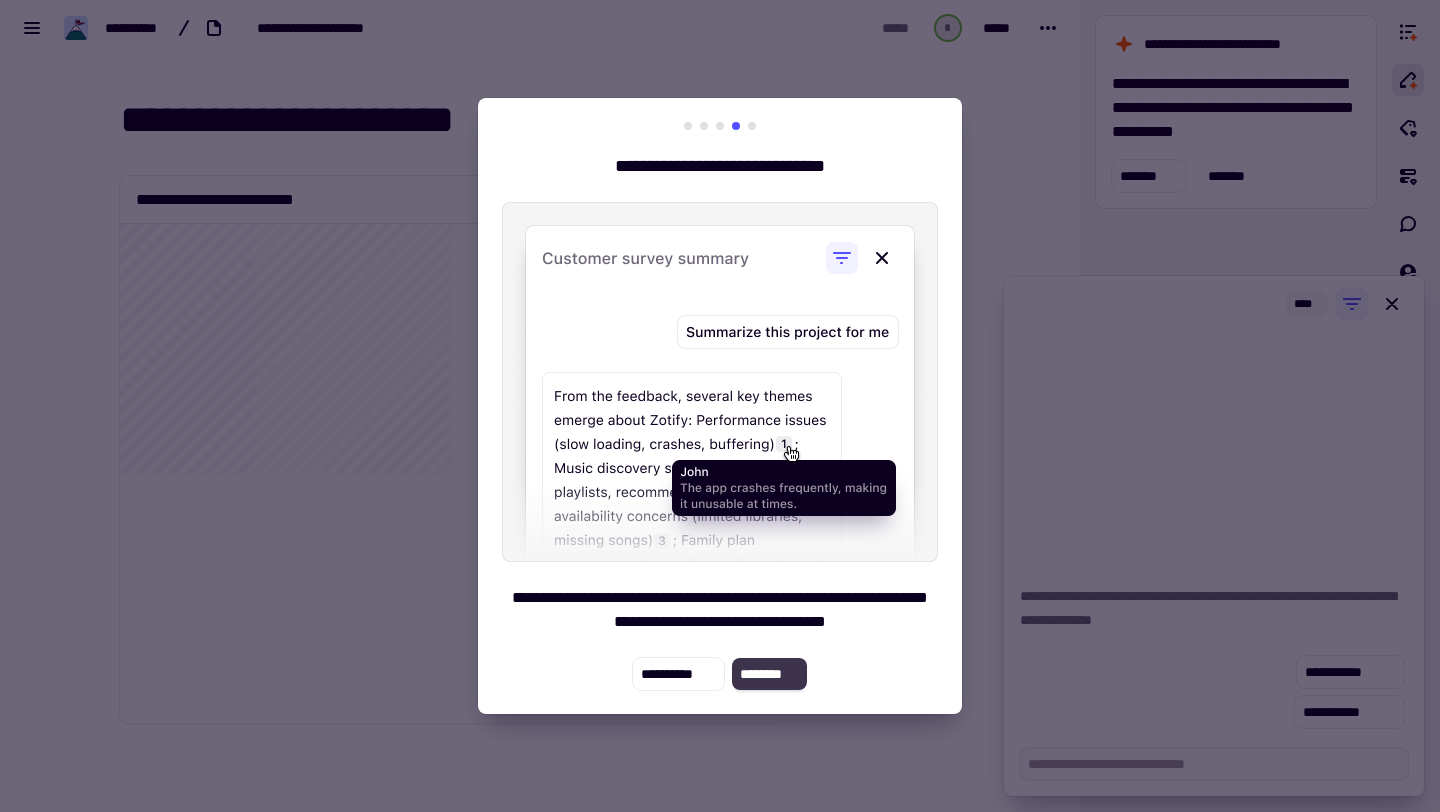 click on "********" 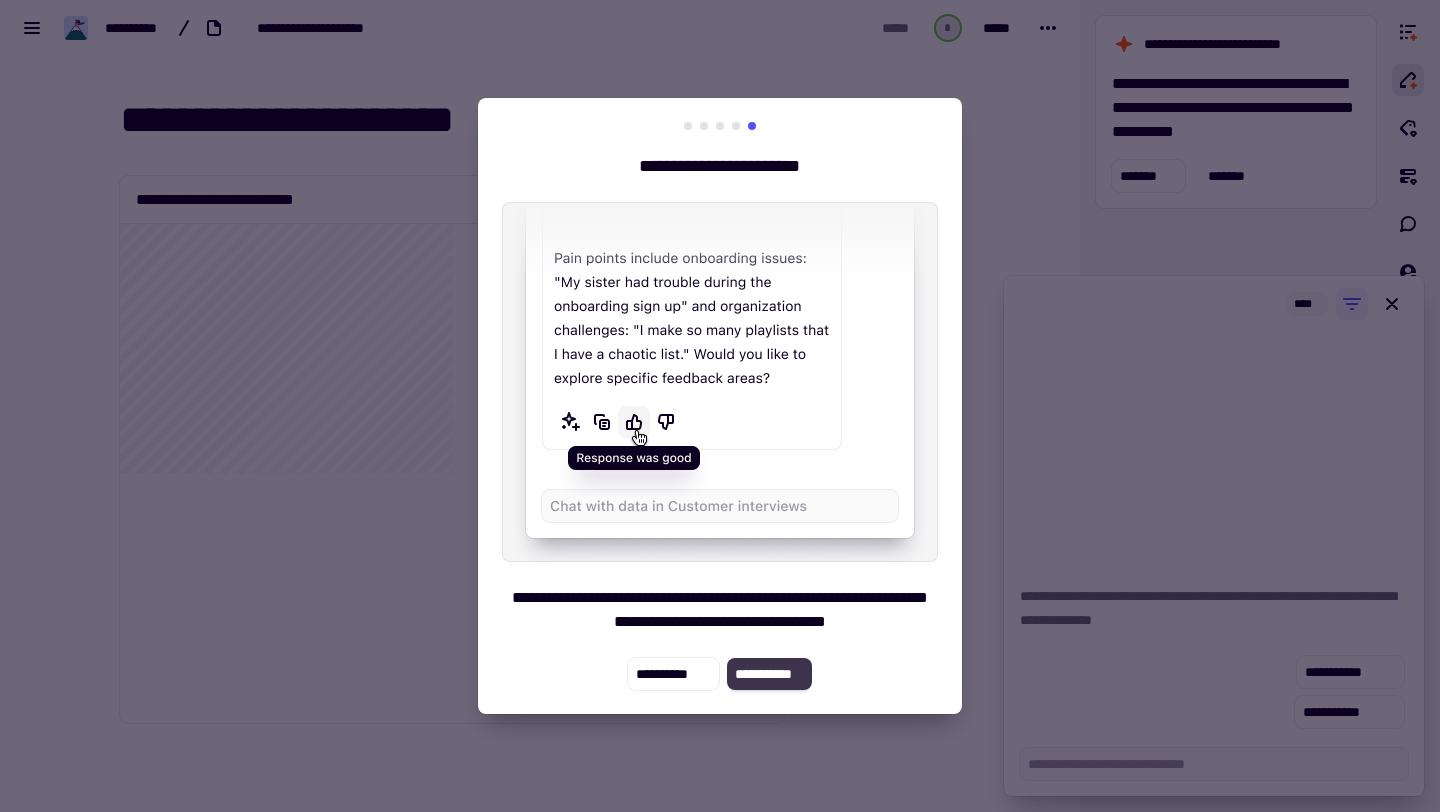 click on "**********" 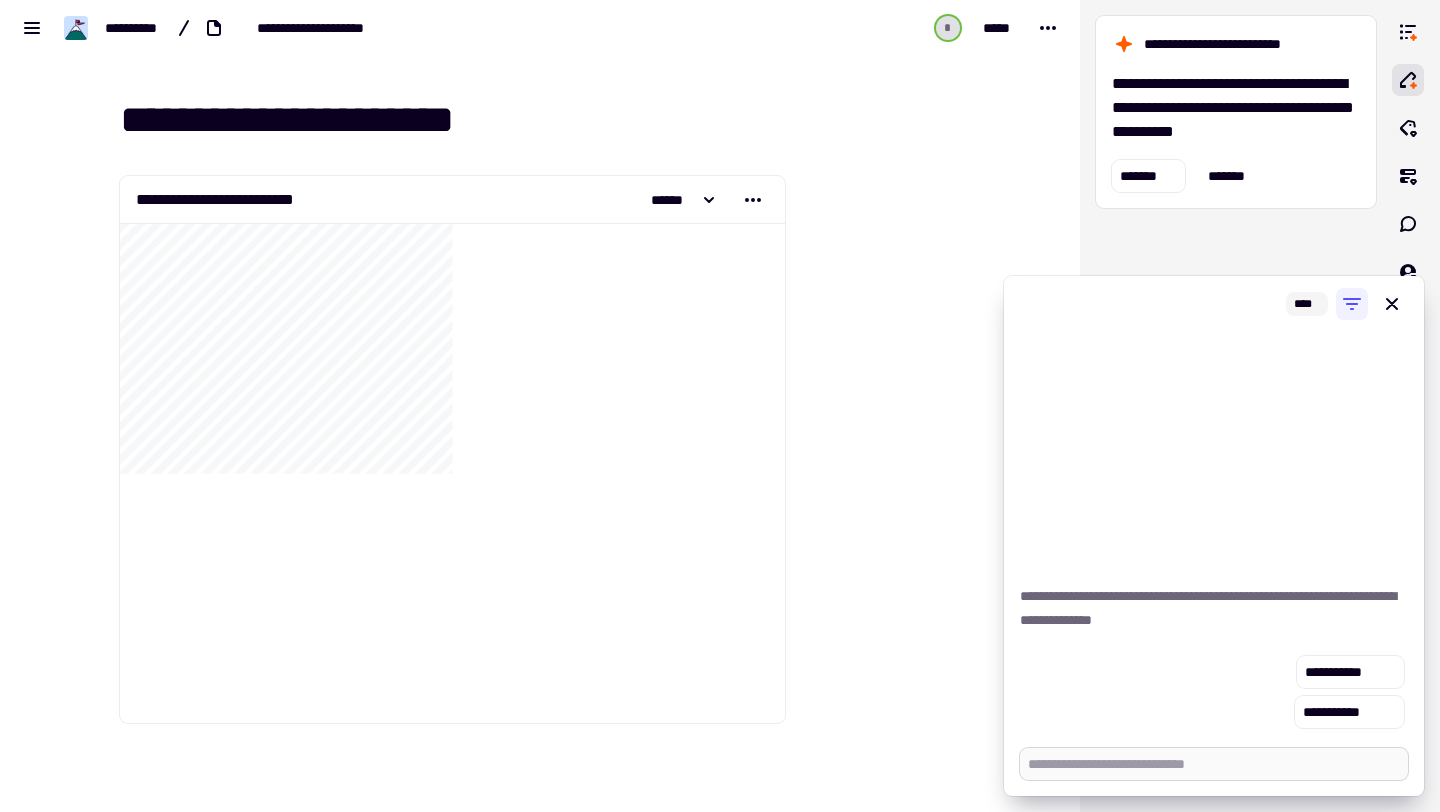 click at bounding box center (1214, 764) 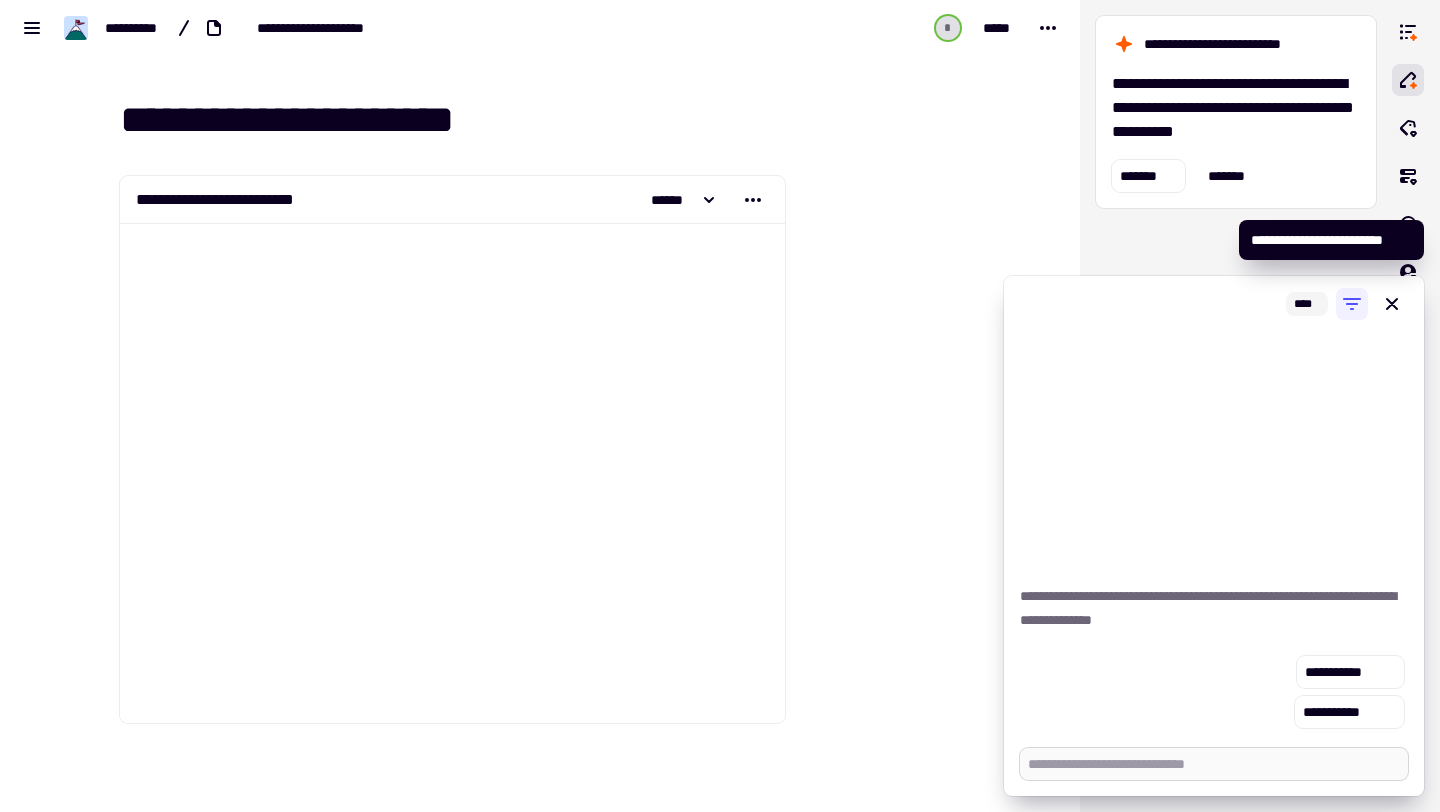 scroll, scrollTop: 102, scrollLeft: 0, axis: vertical 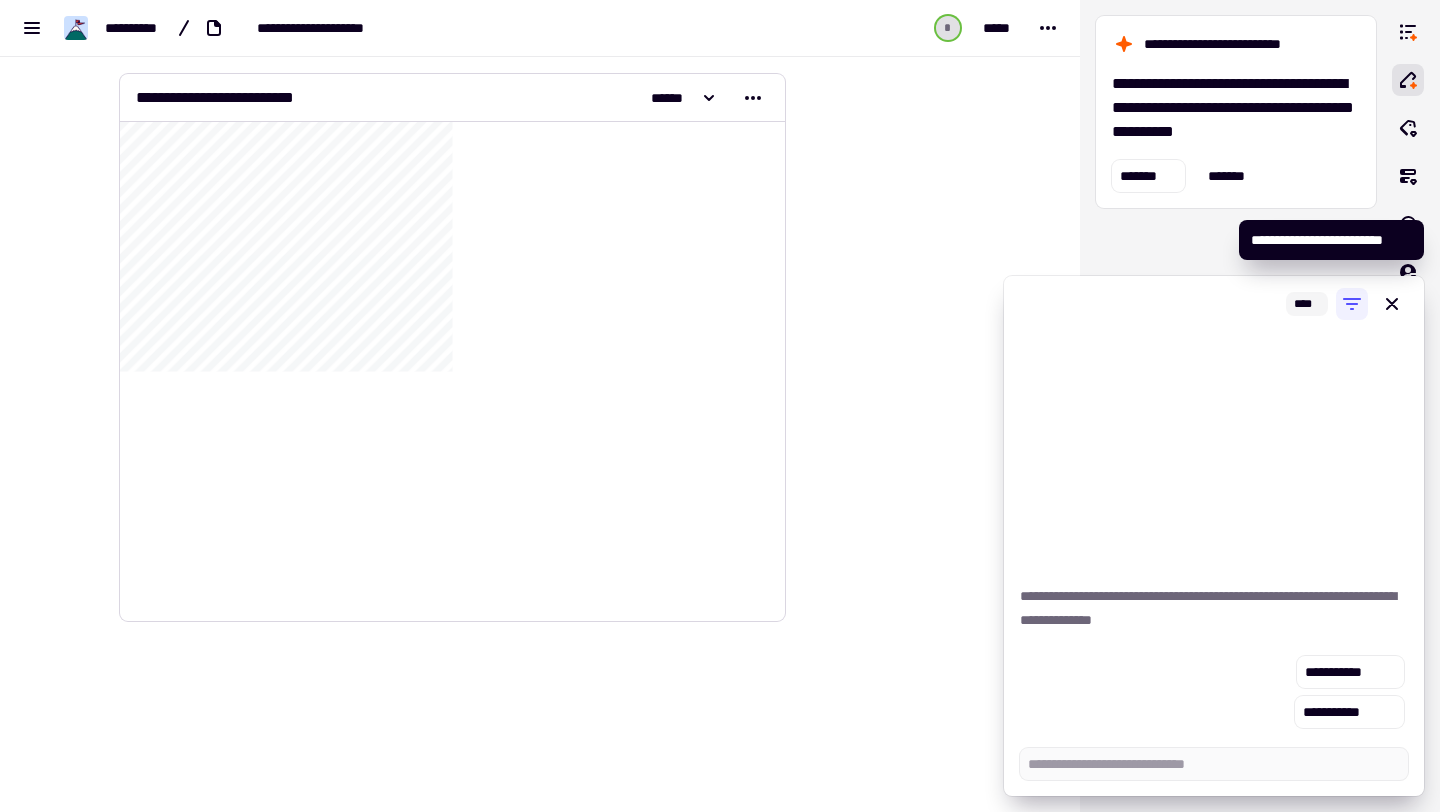 type on "*" 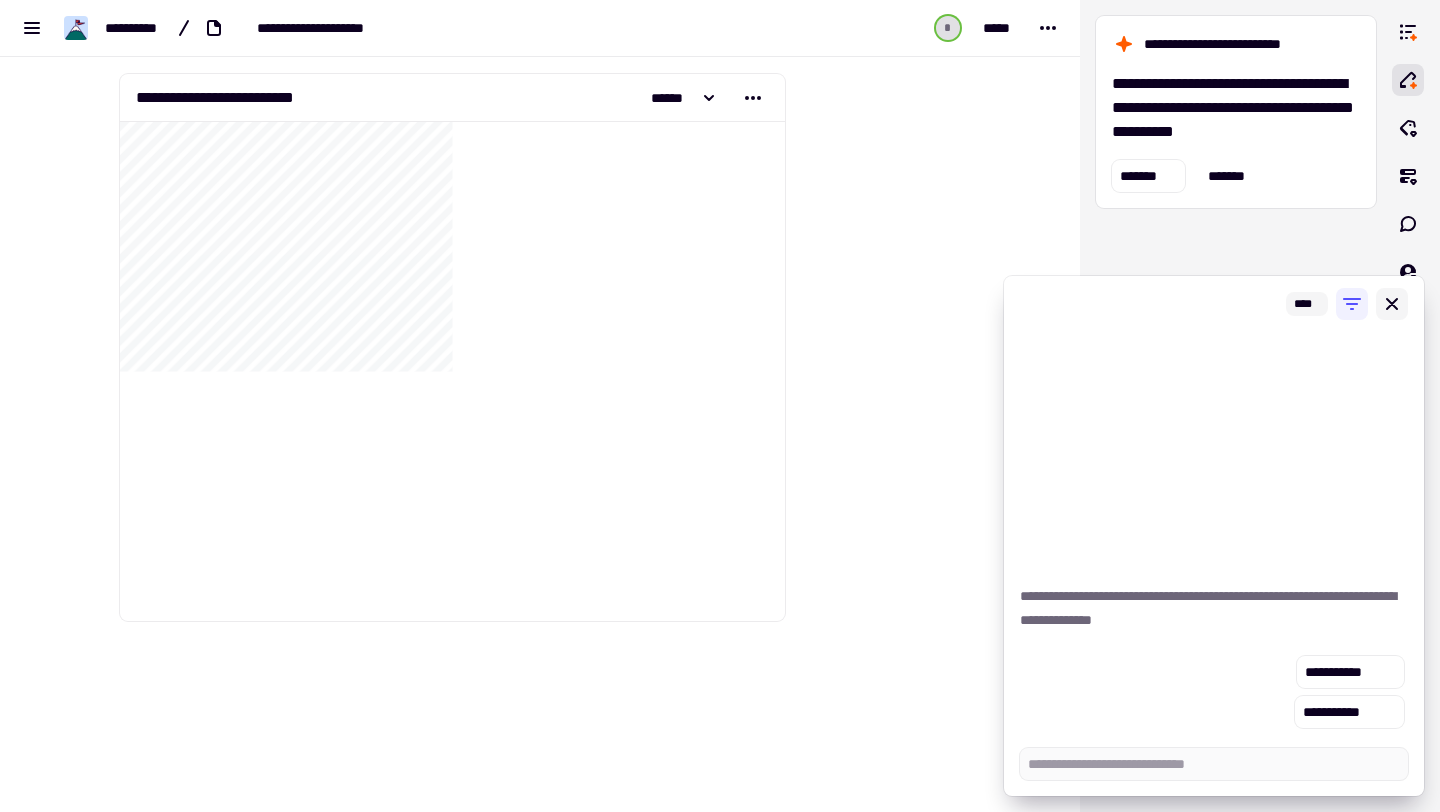 click 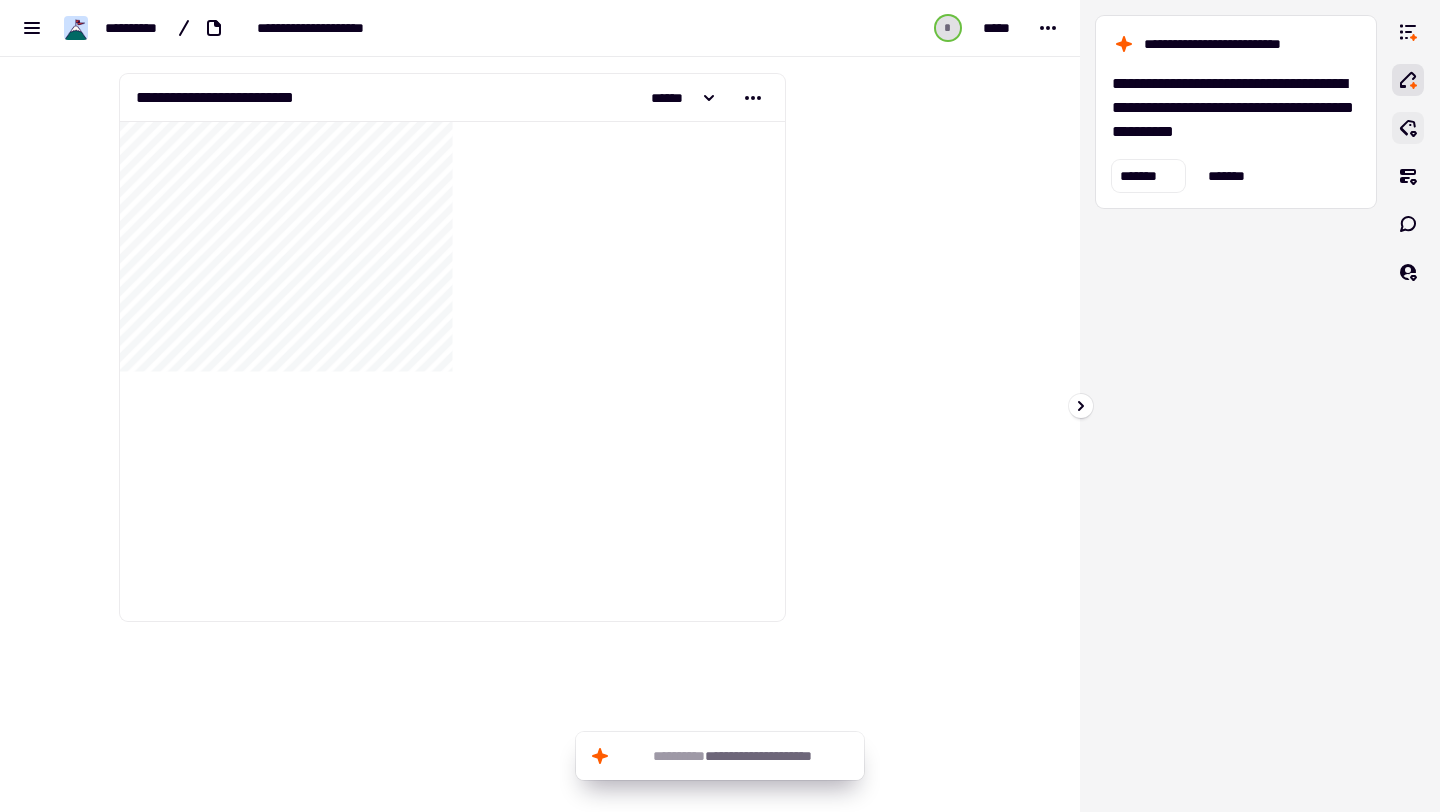 click 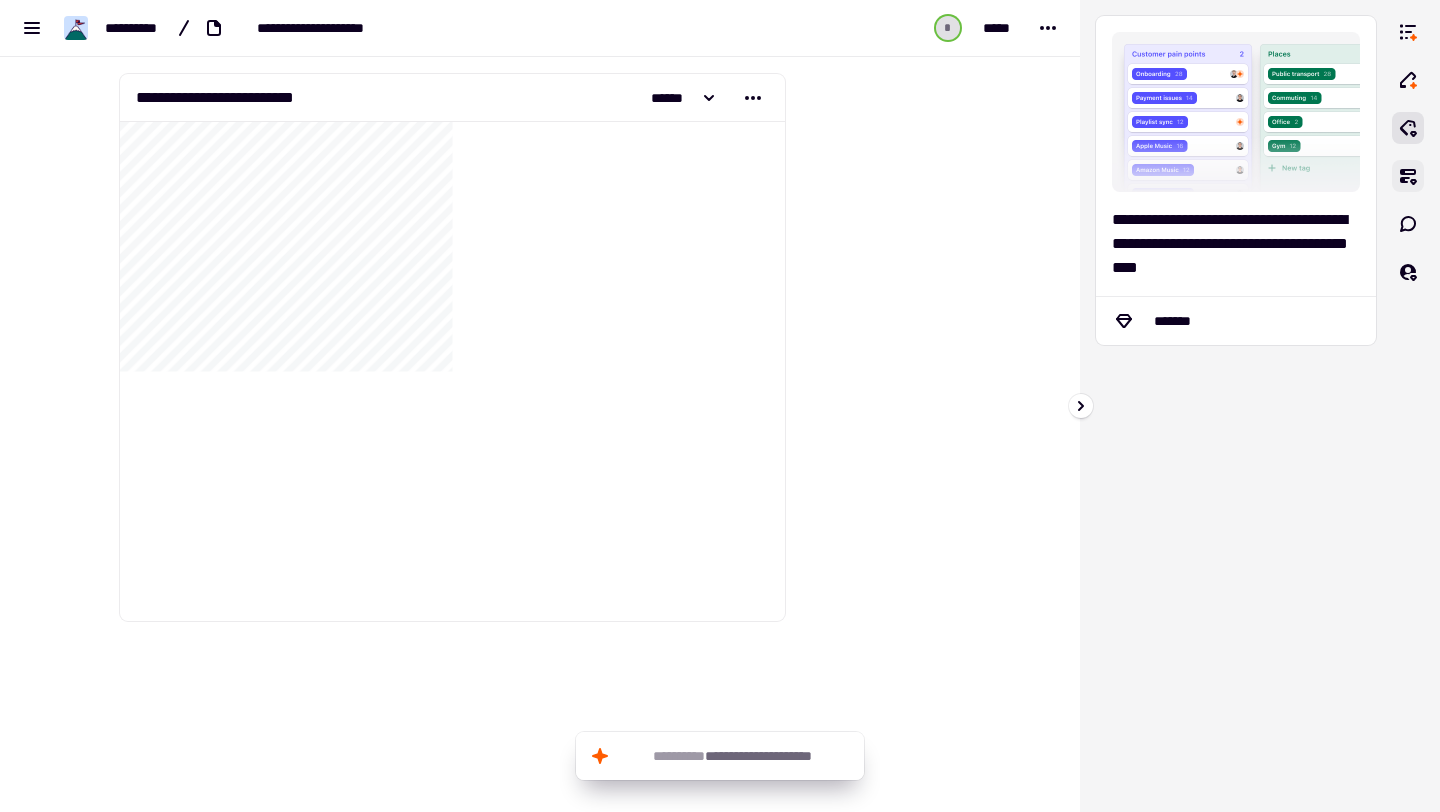 click 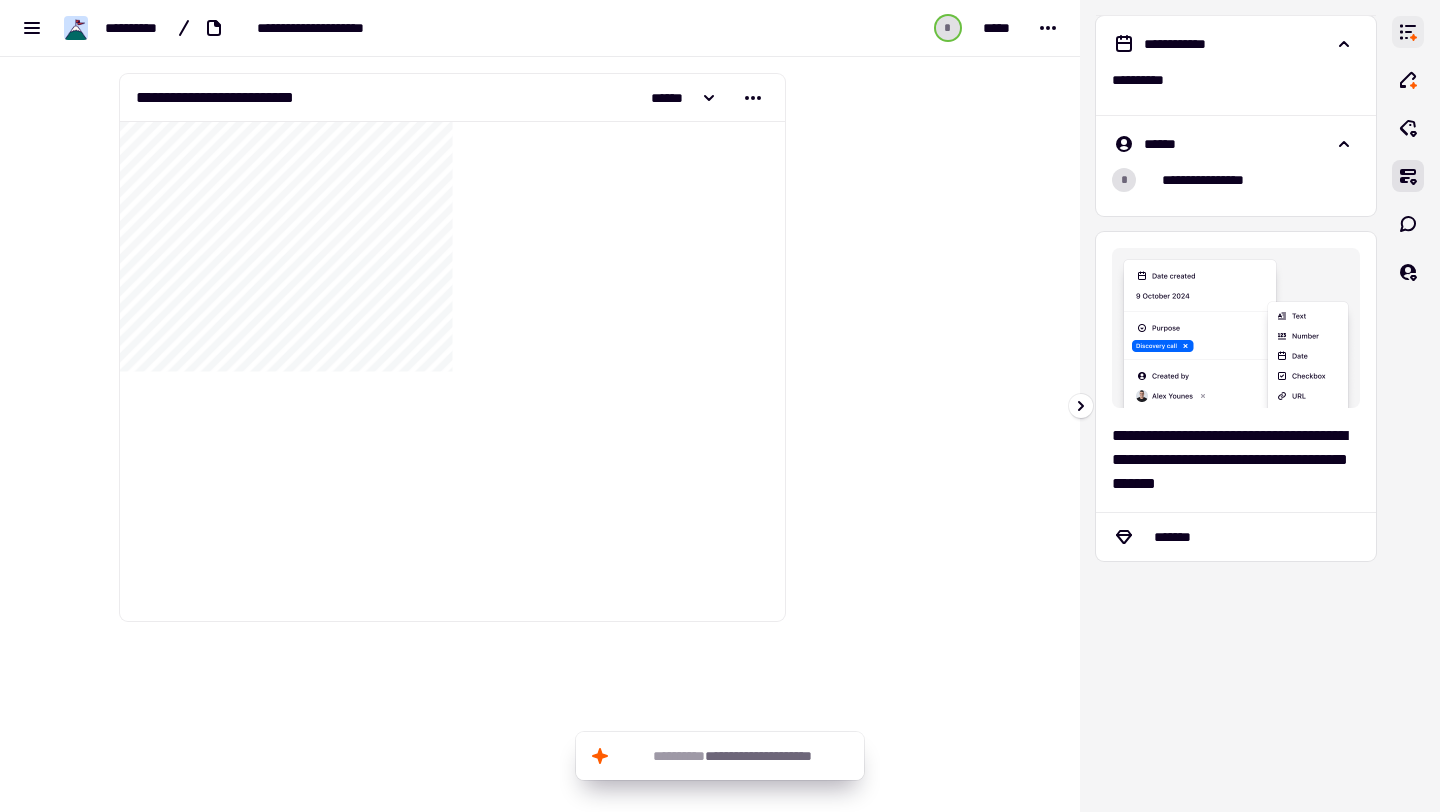 click 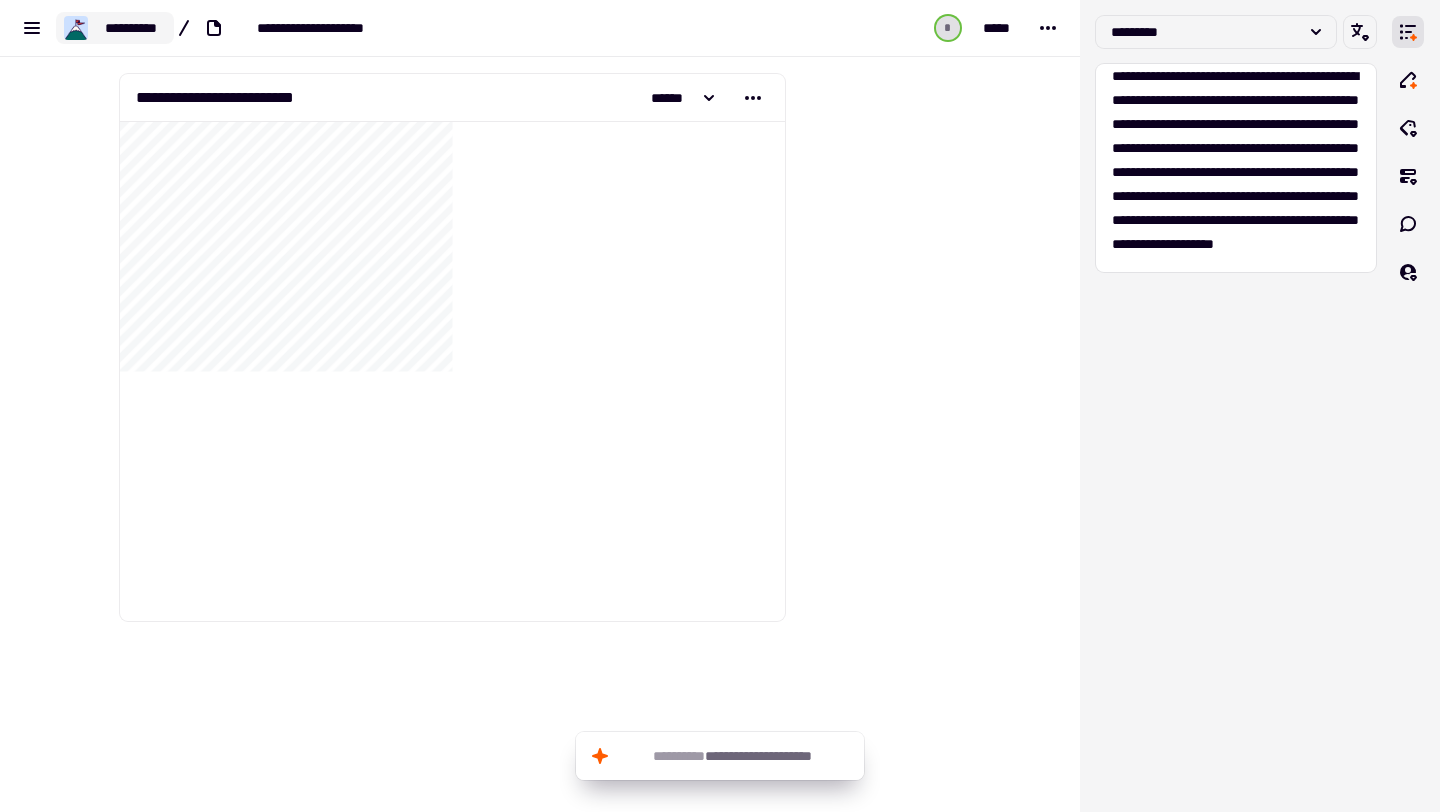 click on "**********" 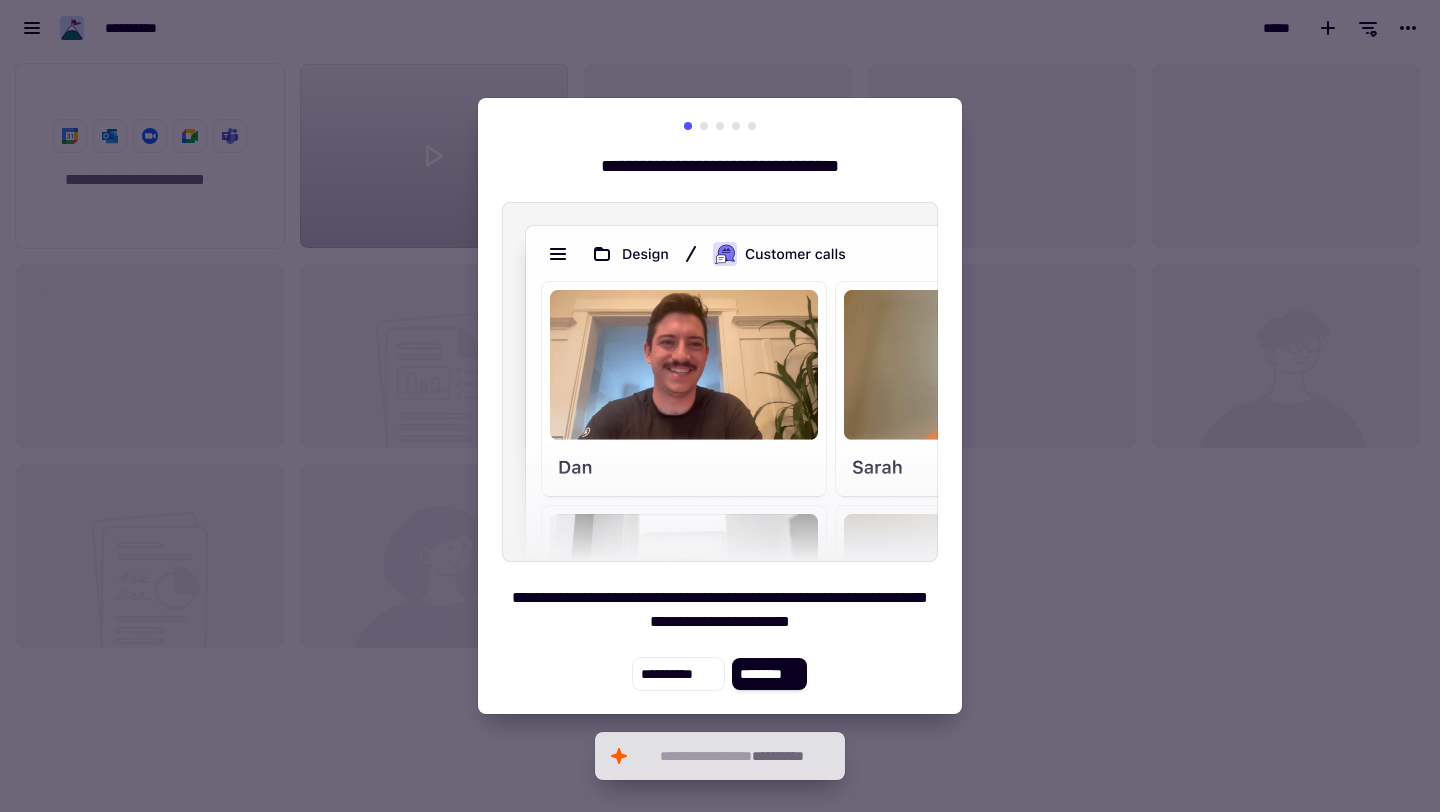 scroll, scrollTop: 1, scrollLeft: 1, axis: both 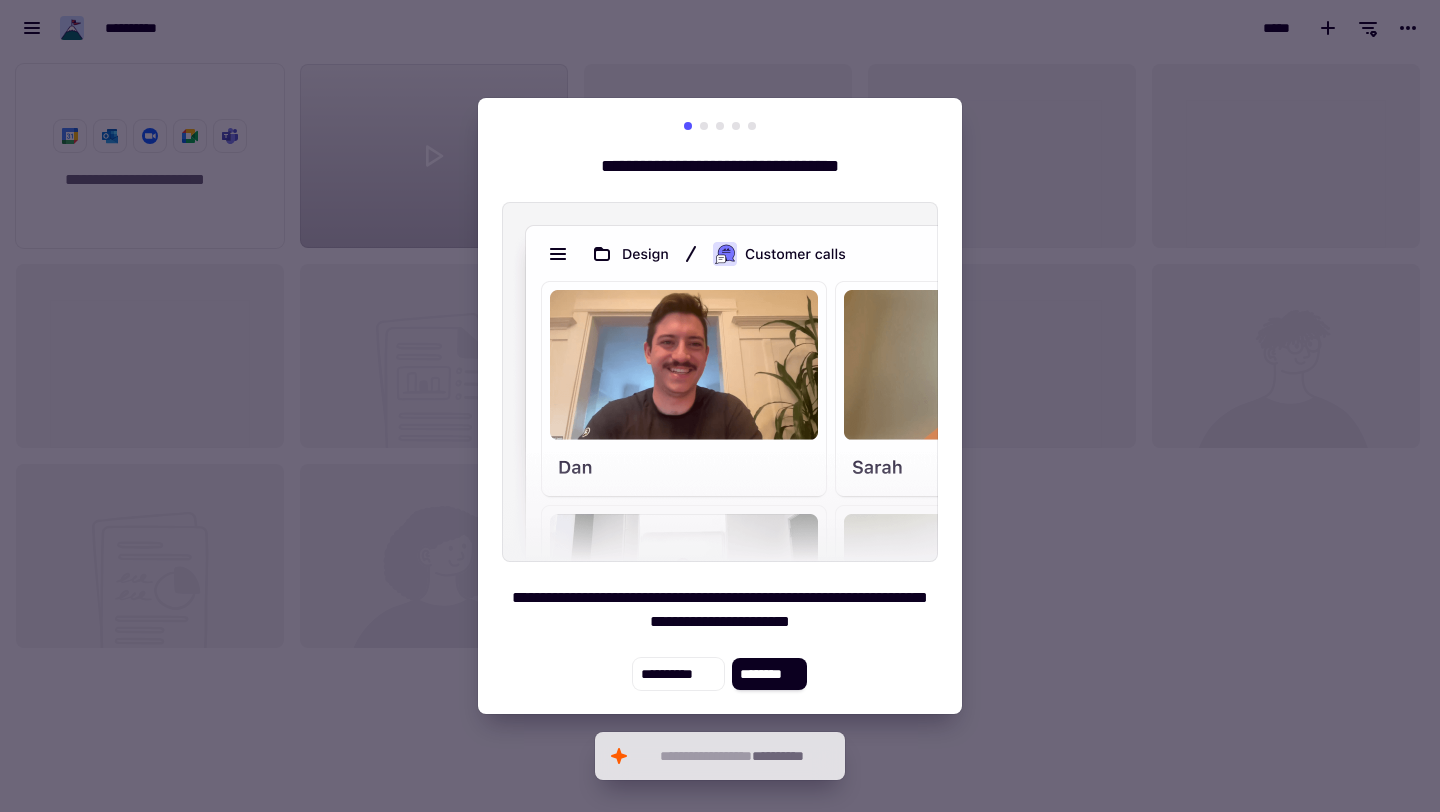 click at bounding box center (720, 406) 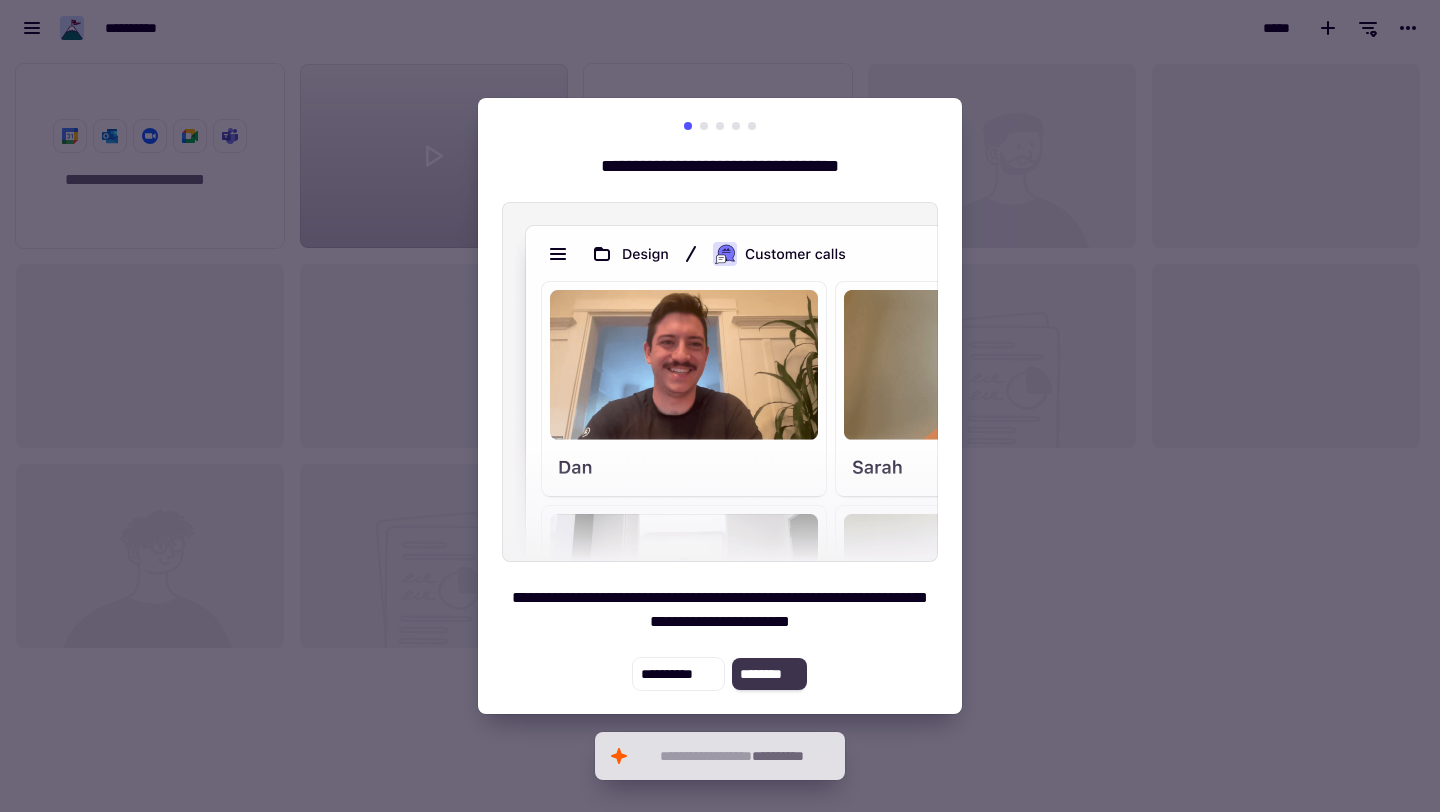 click on "********" 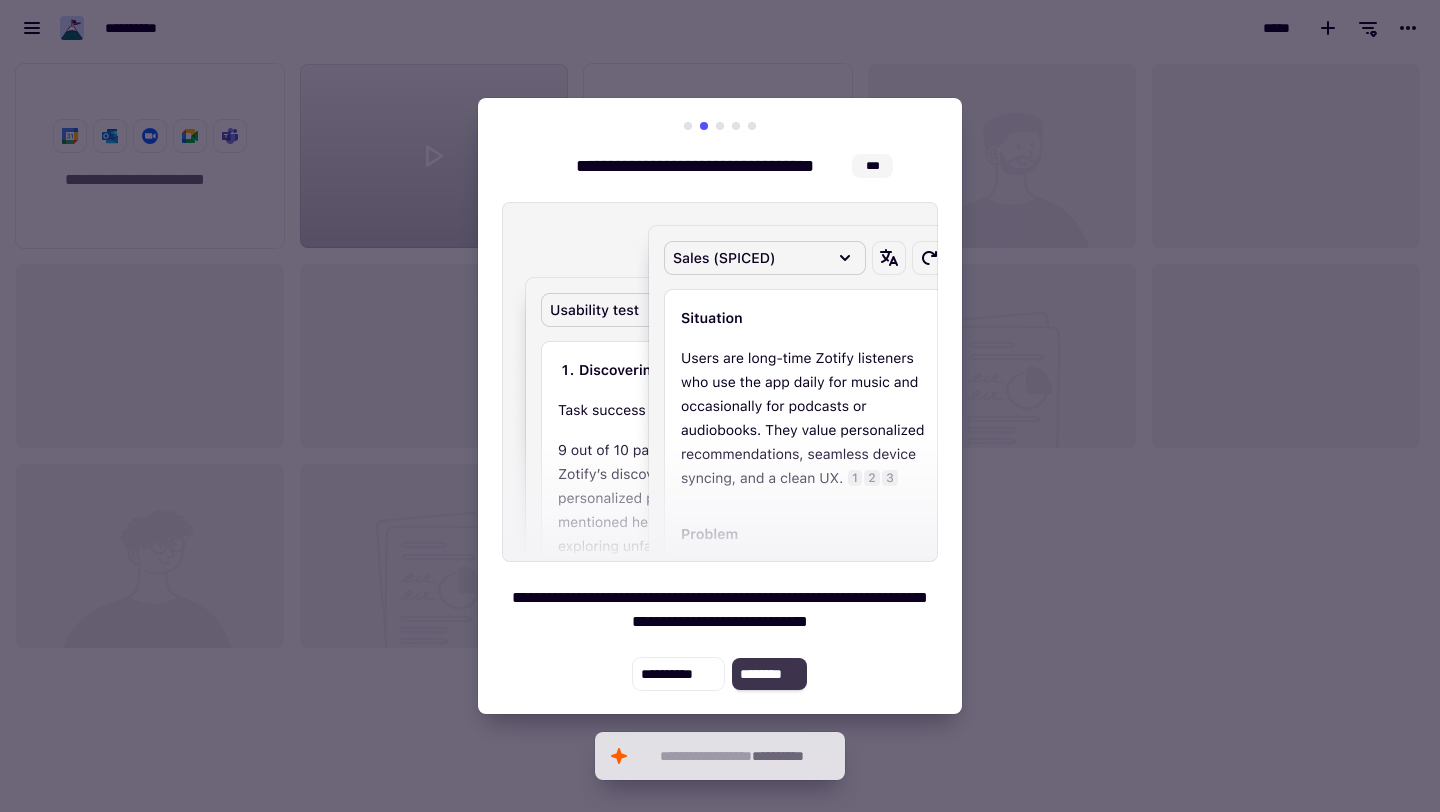 click on "********" 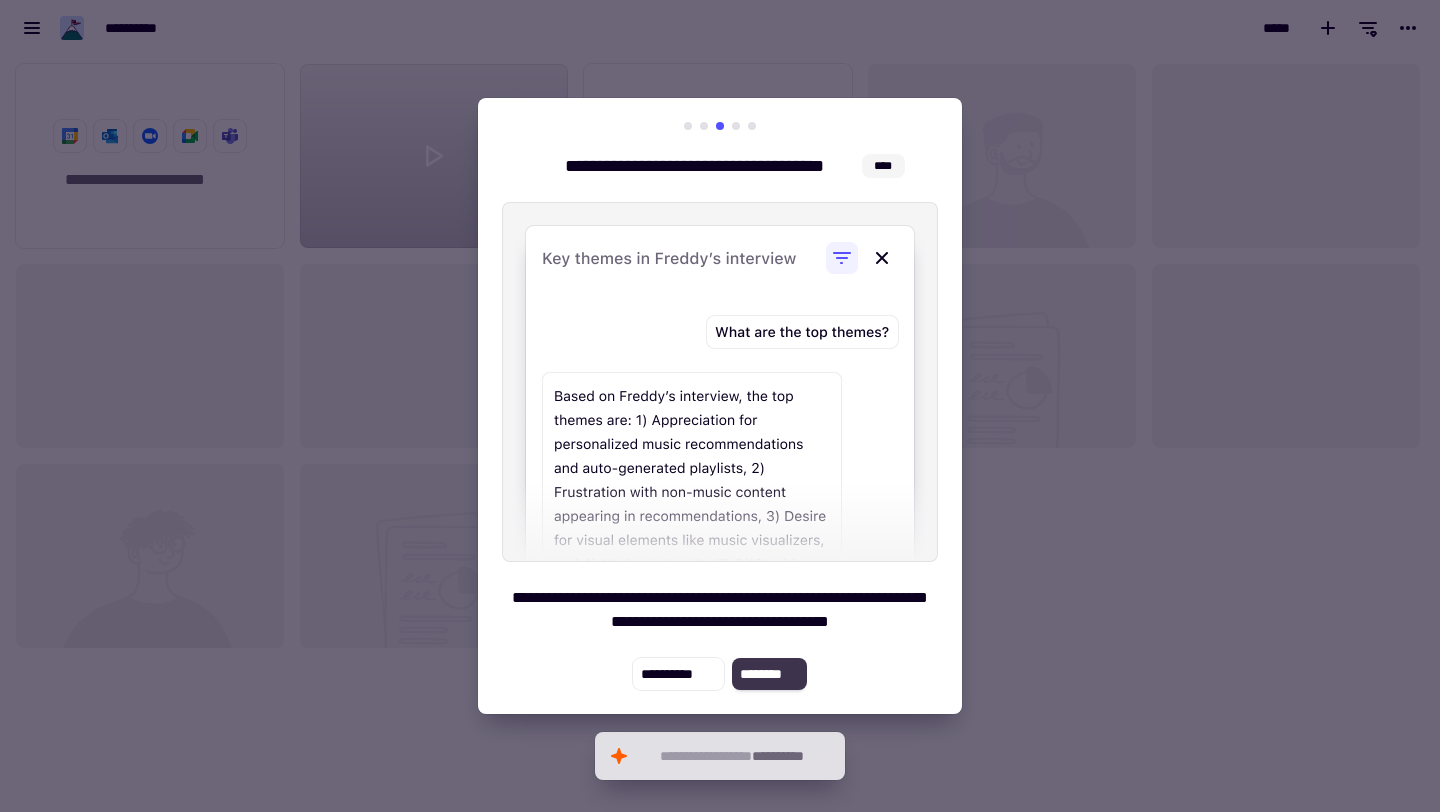 click on "********" 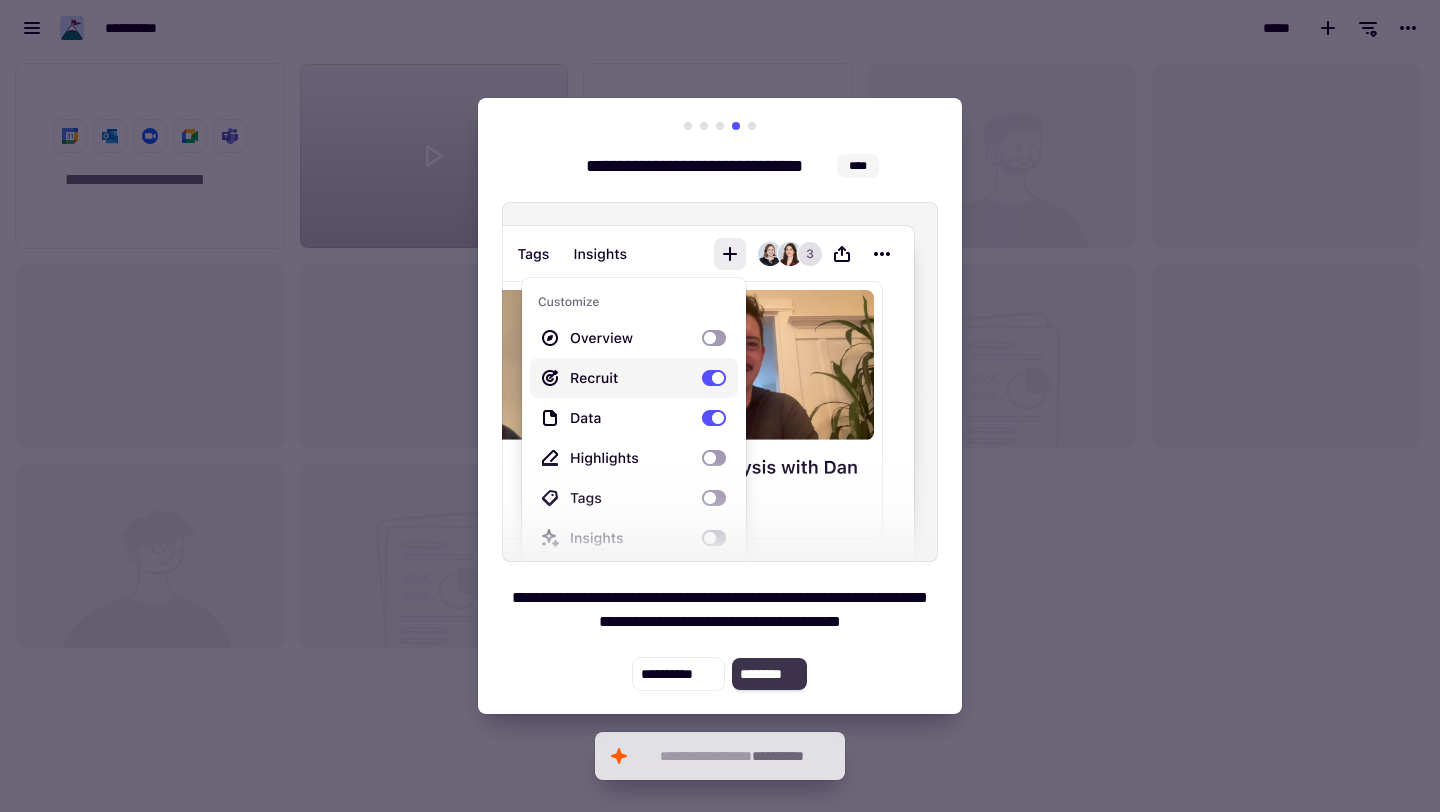 click on "********" 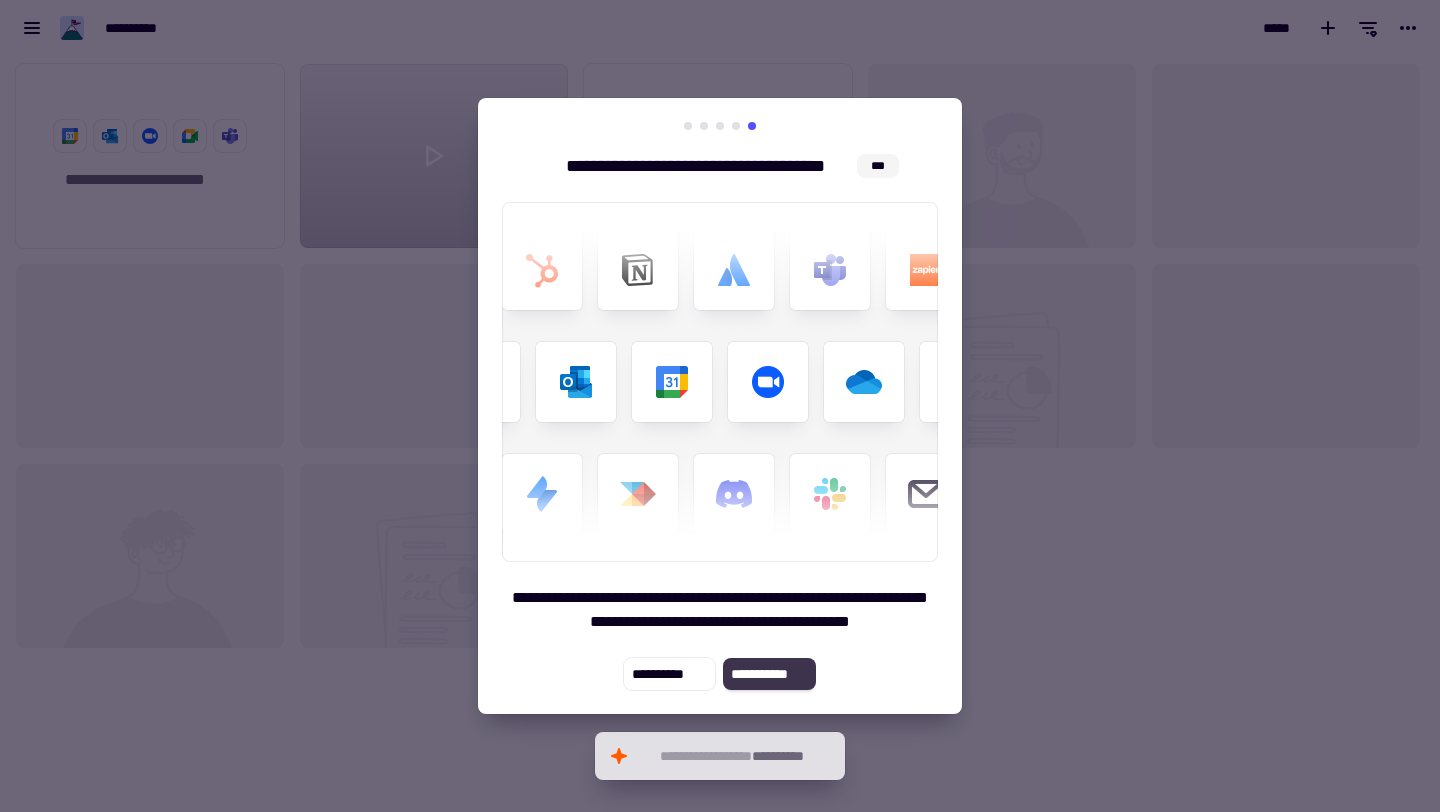 click on "**********" 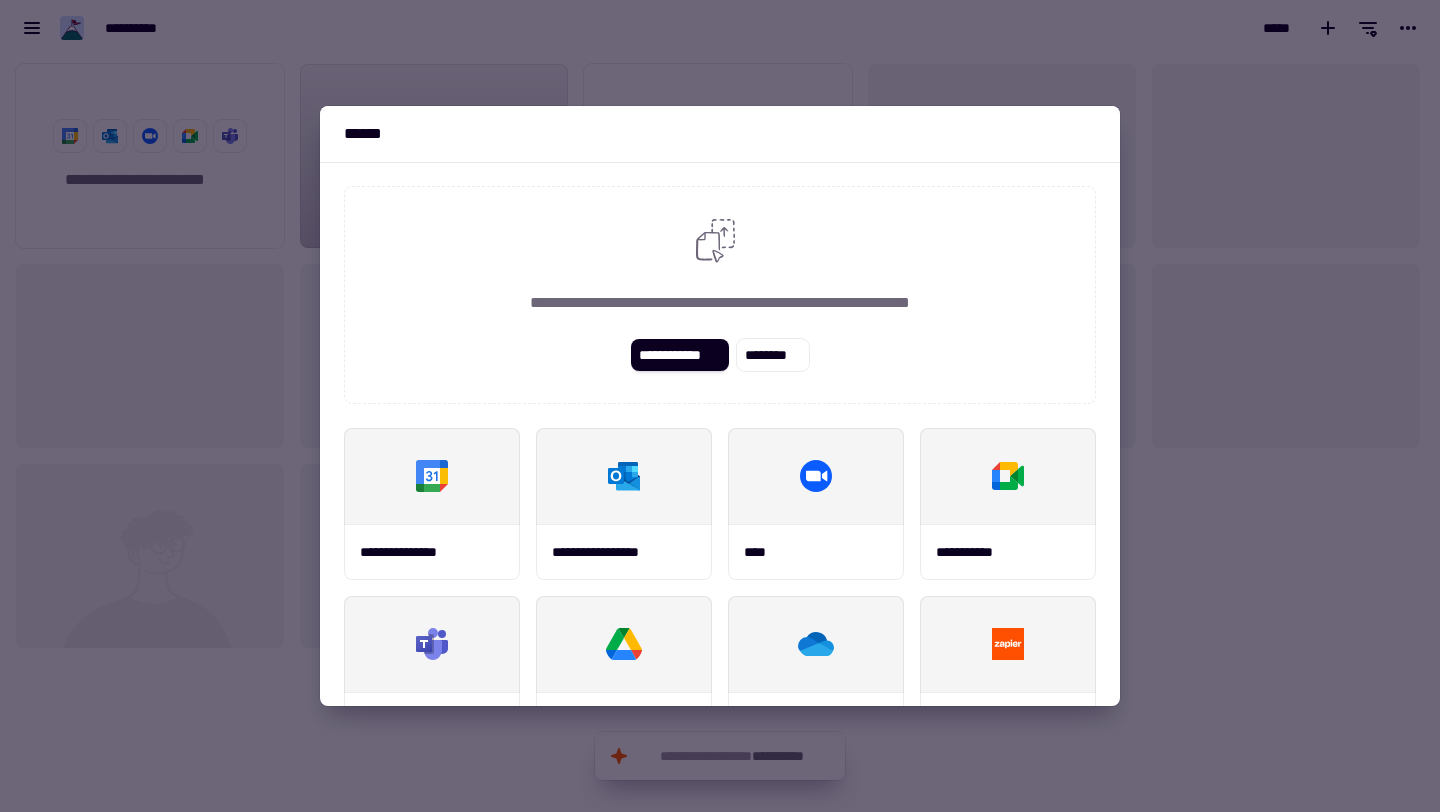 click at bounding box center (720, 406) 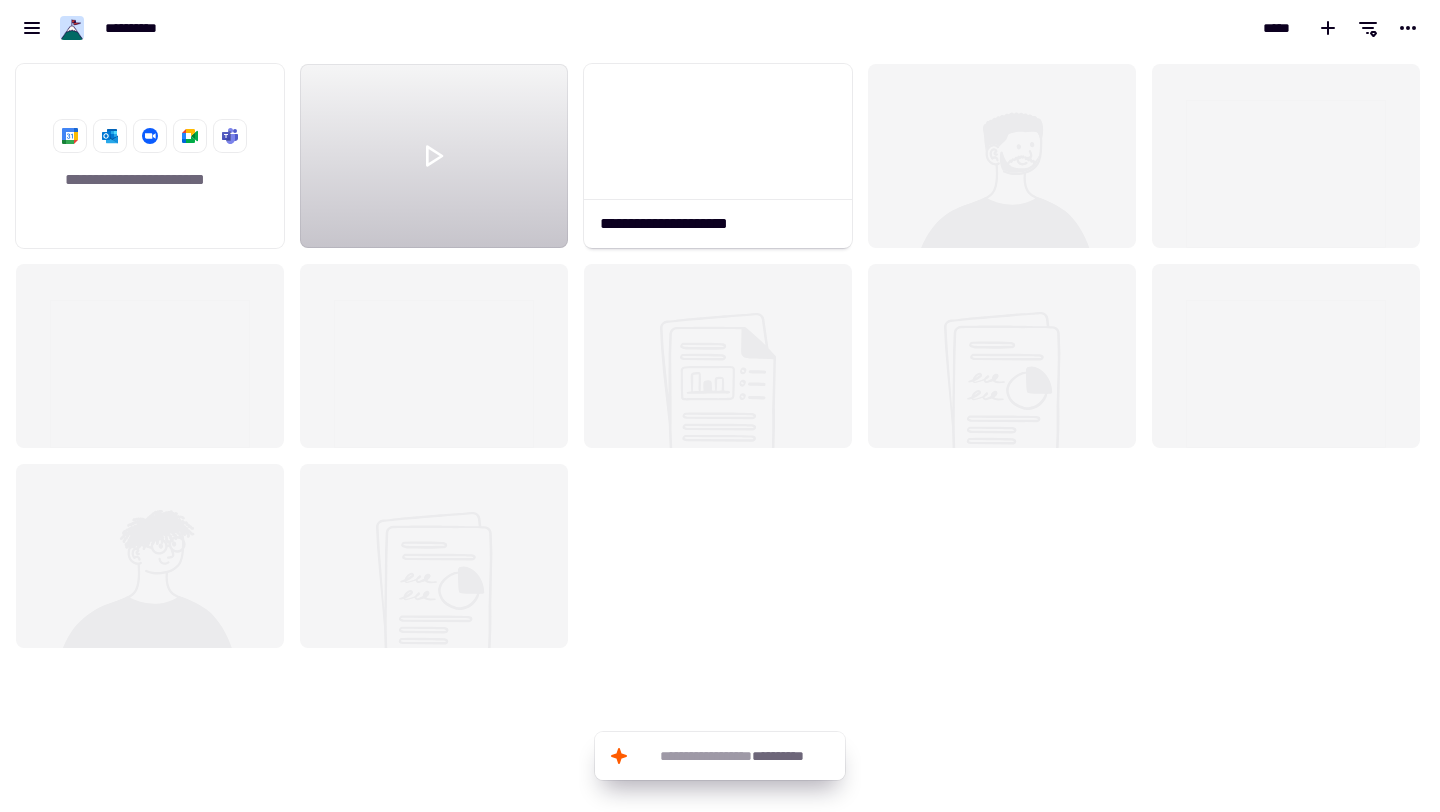 click 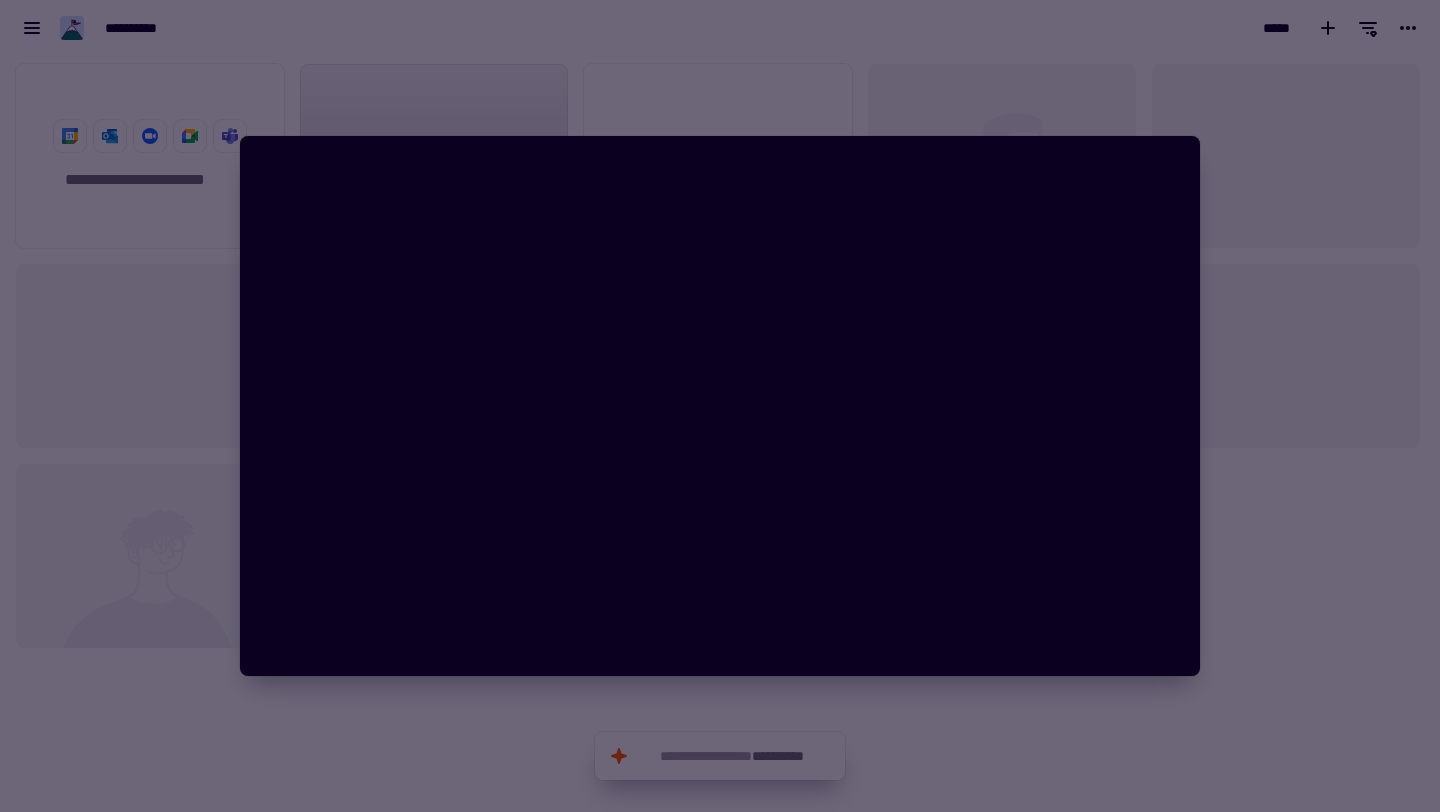 click at bounding box center [720, 406] 